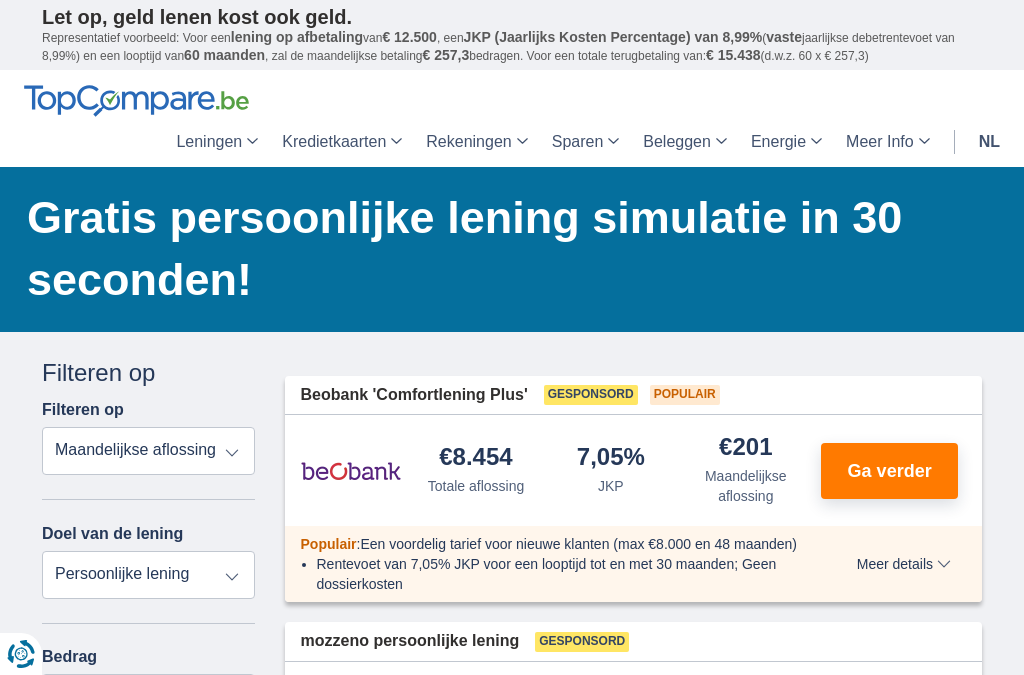 scroll, scrollTop: 0, scrollLeft: 0, axis: both 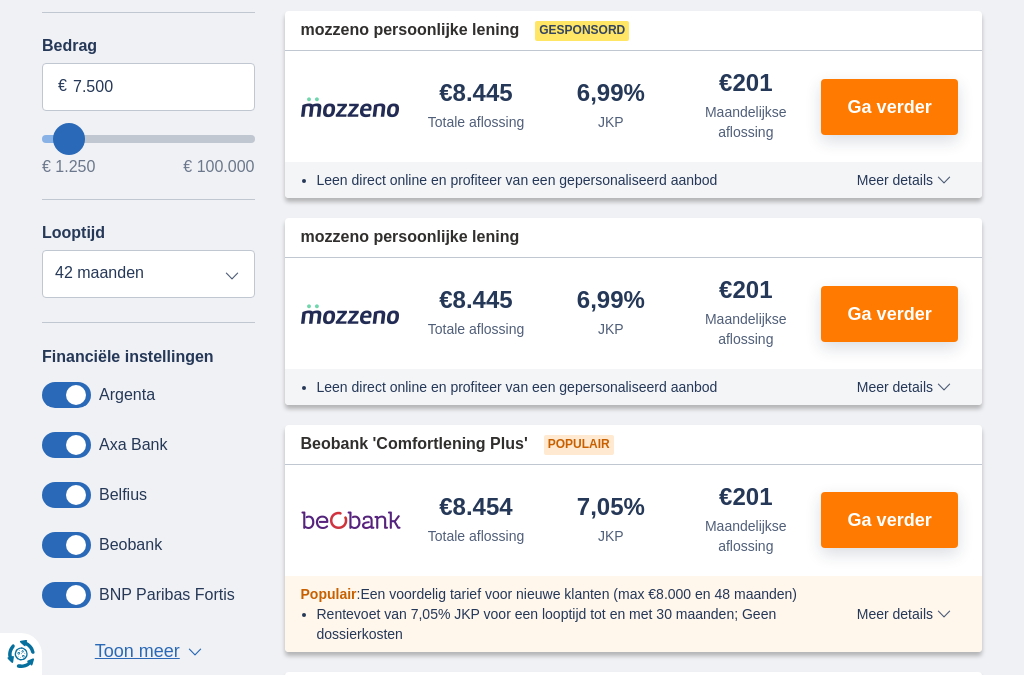 type on "11.250" 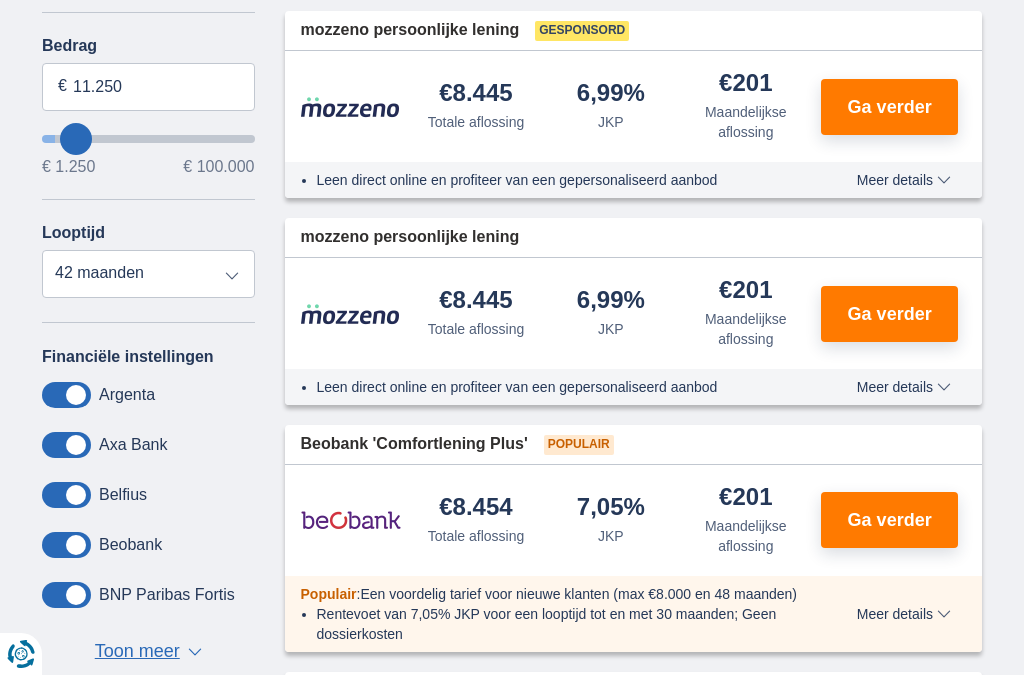 type on "19.250" 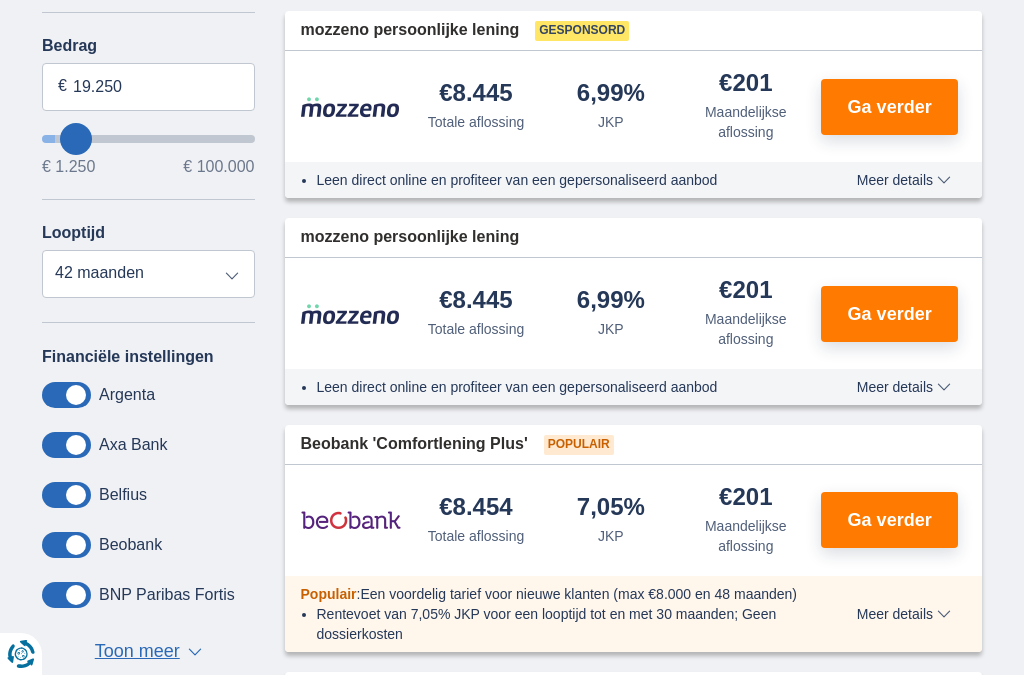 type on "19250" 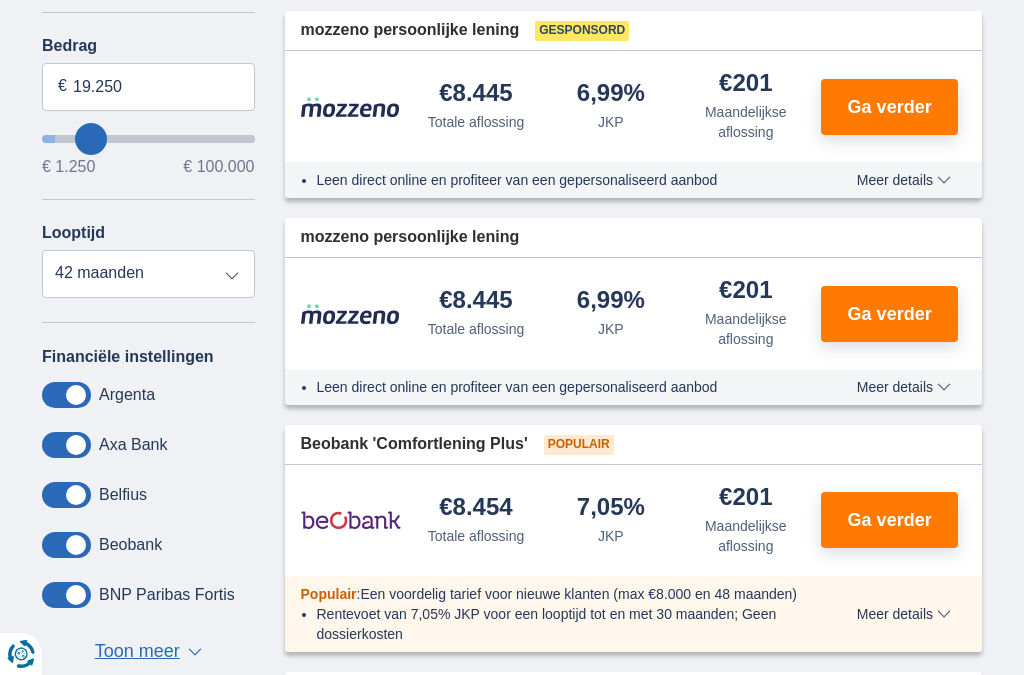 type on "23.250" 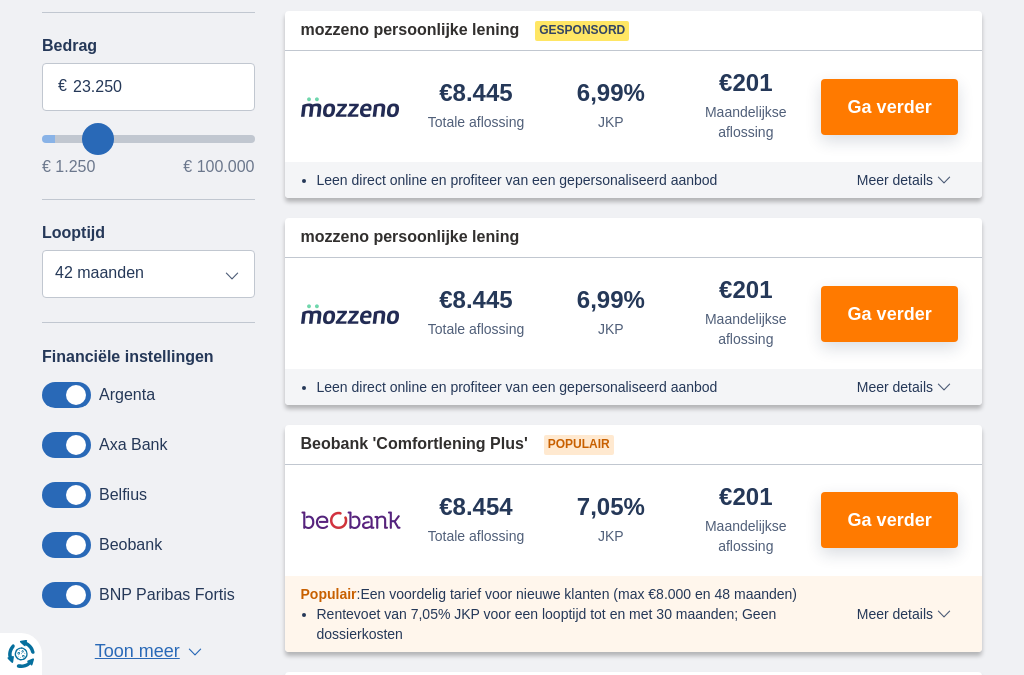 type on "26.250" 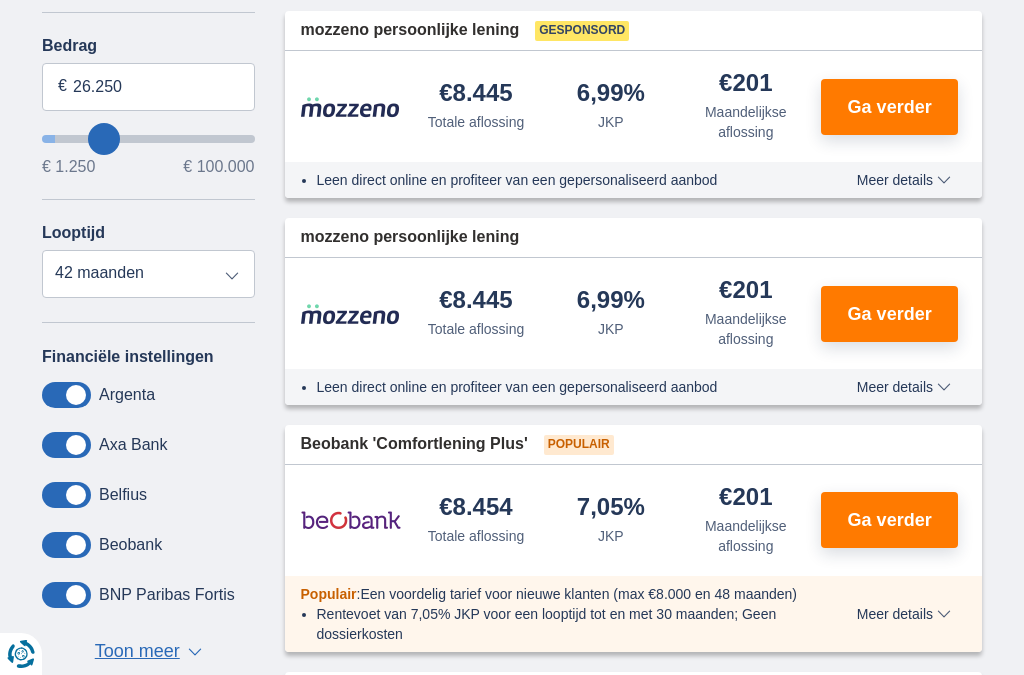 type on "29.250" 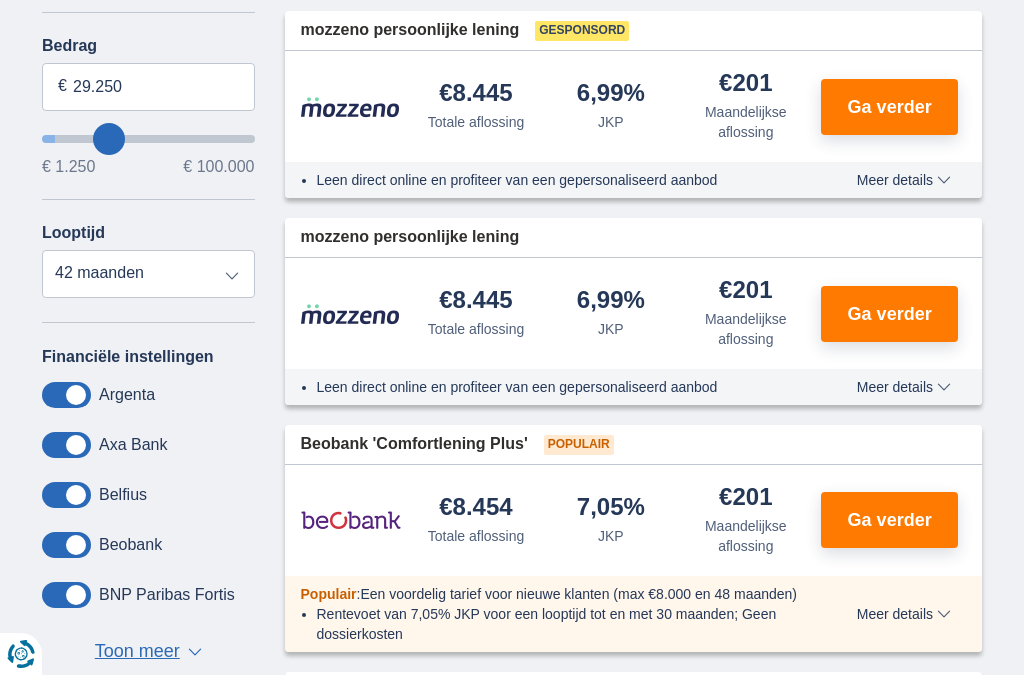 select on "120" 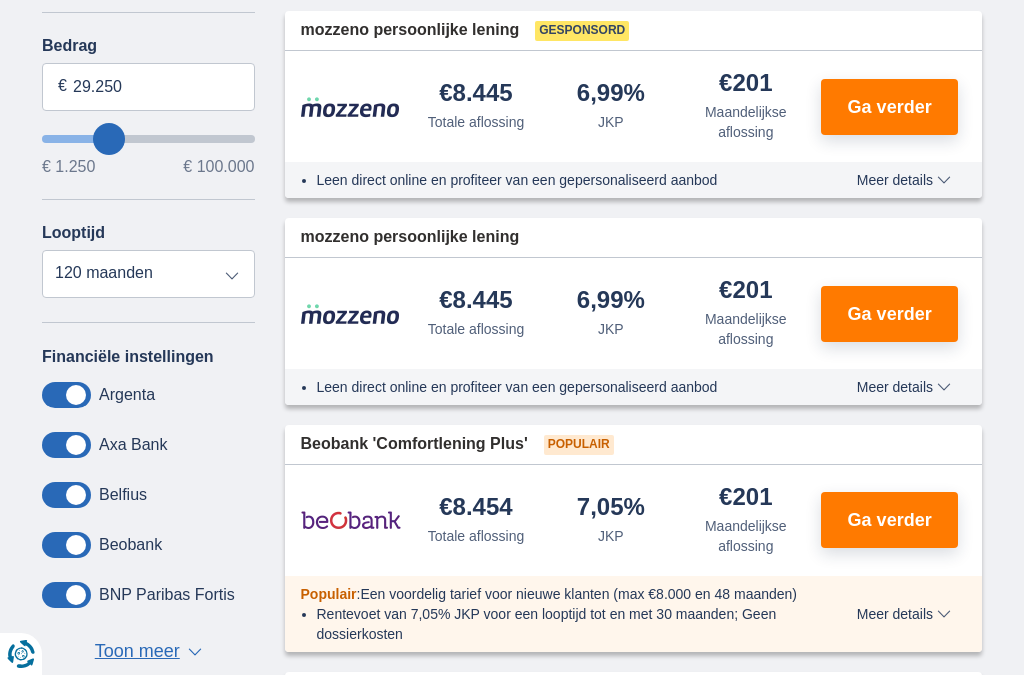 type on "33.250" 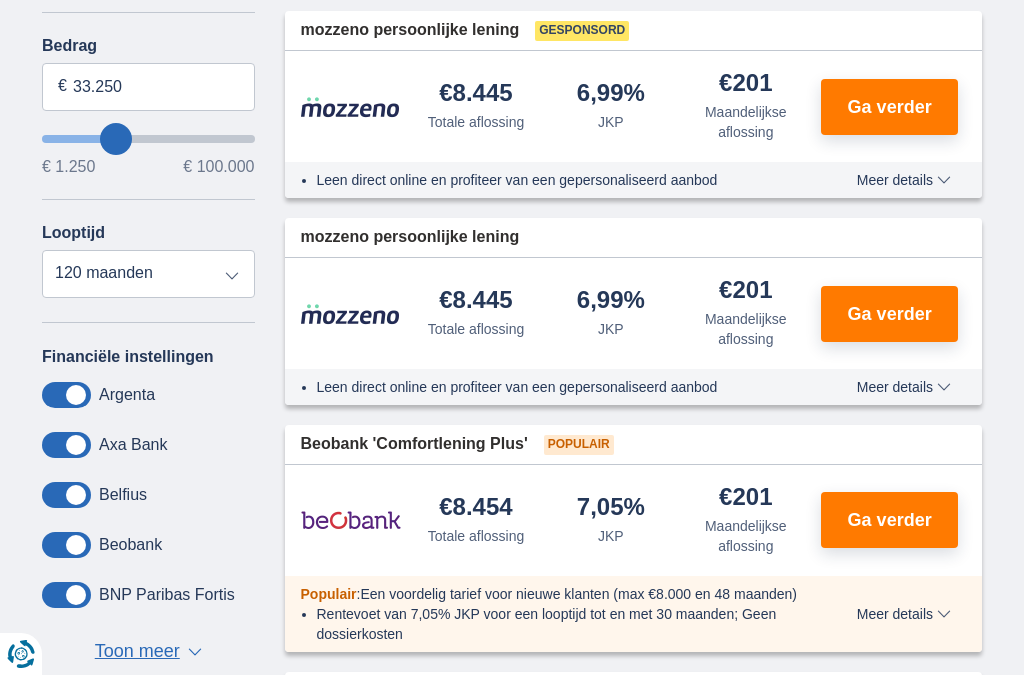 type on "34.250" 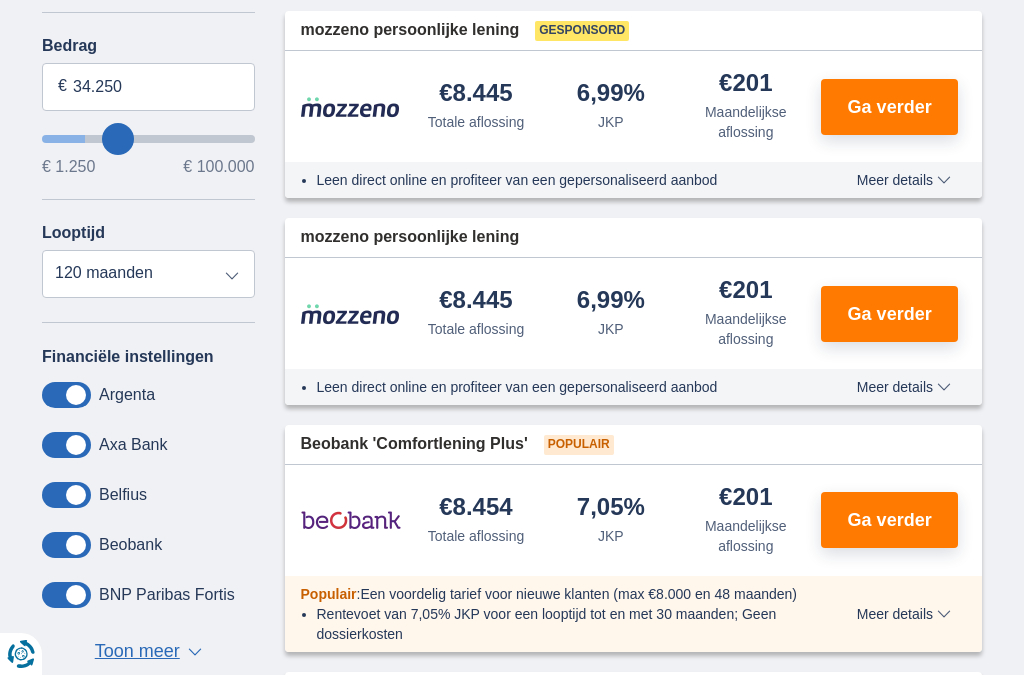 type on "21.250" 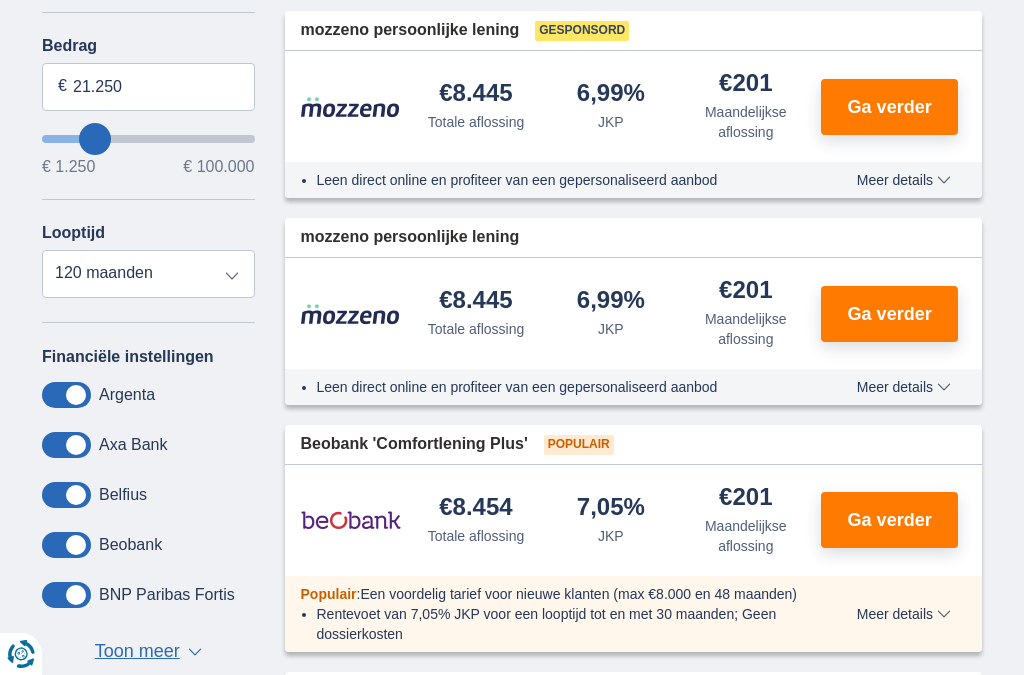 type on "17.250" 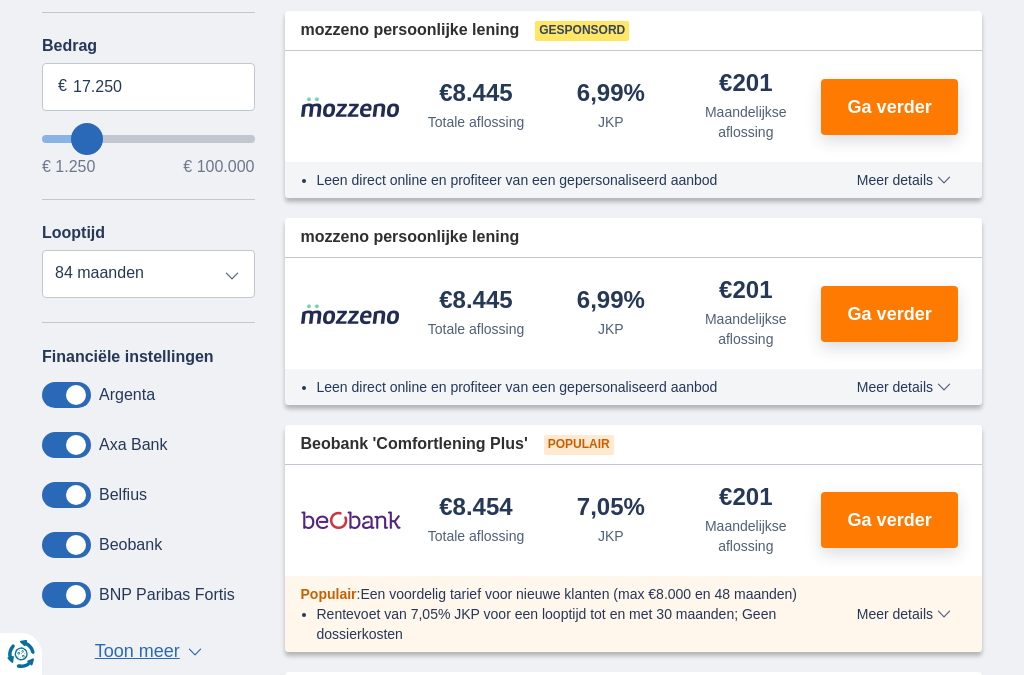 type on "16.250" 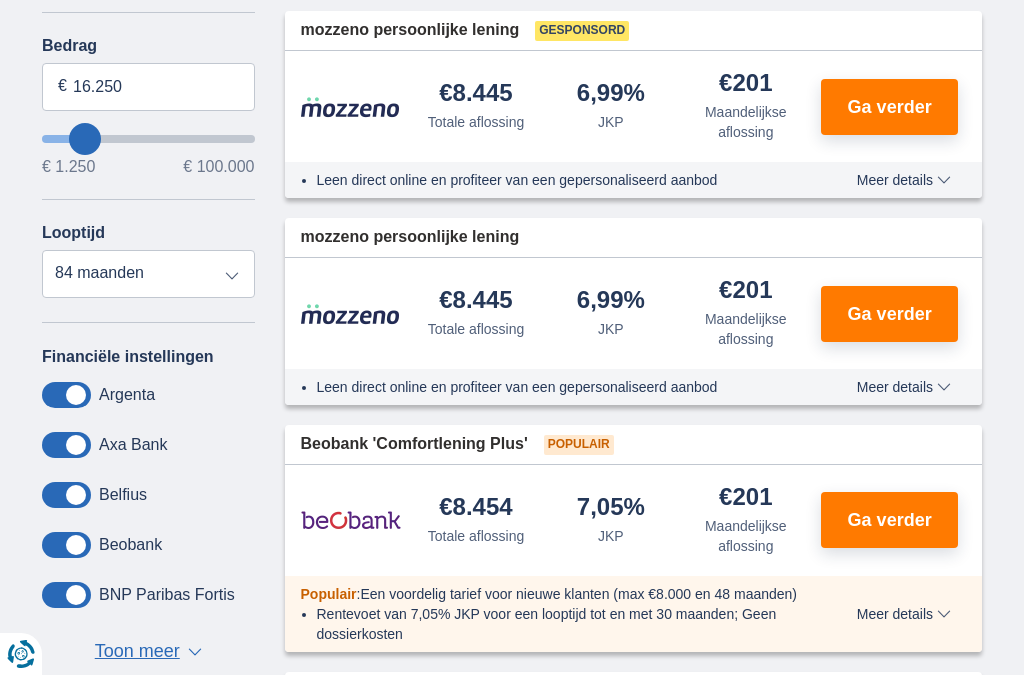type on "15.250" 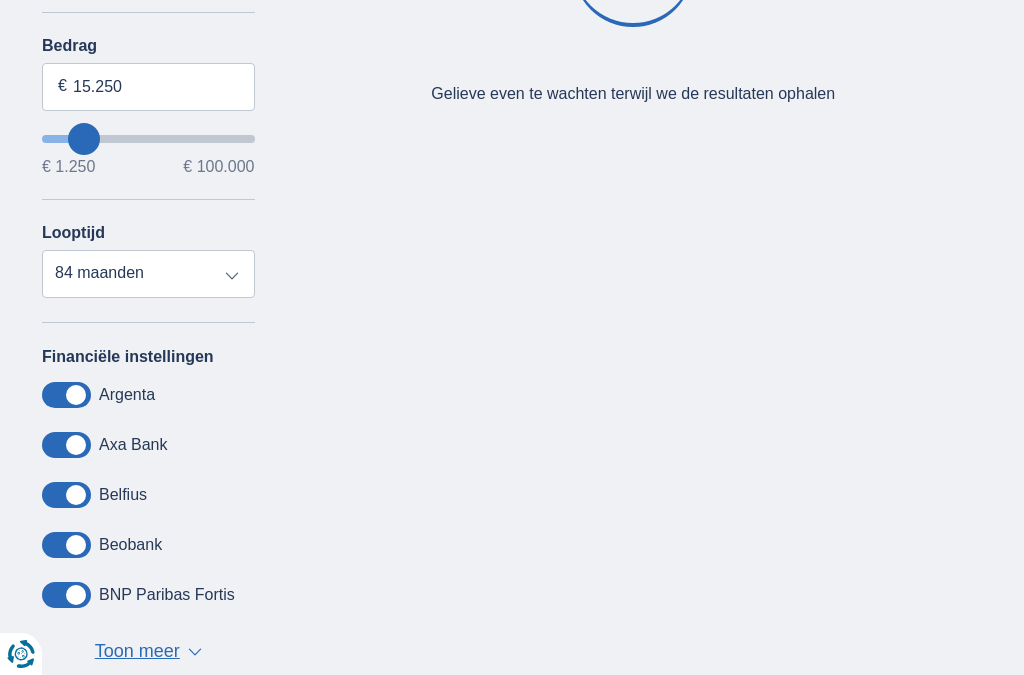 type on "15250" 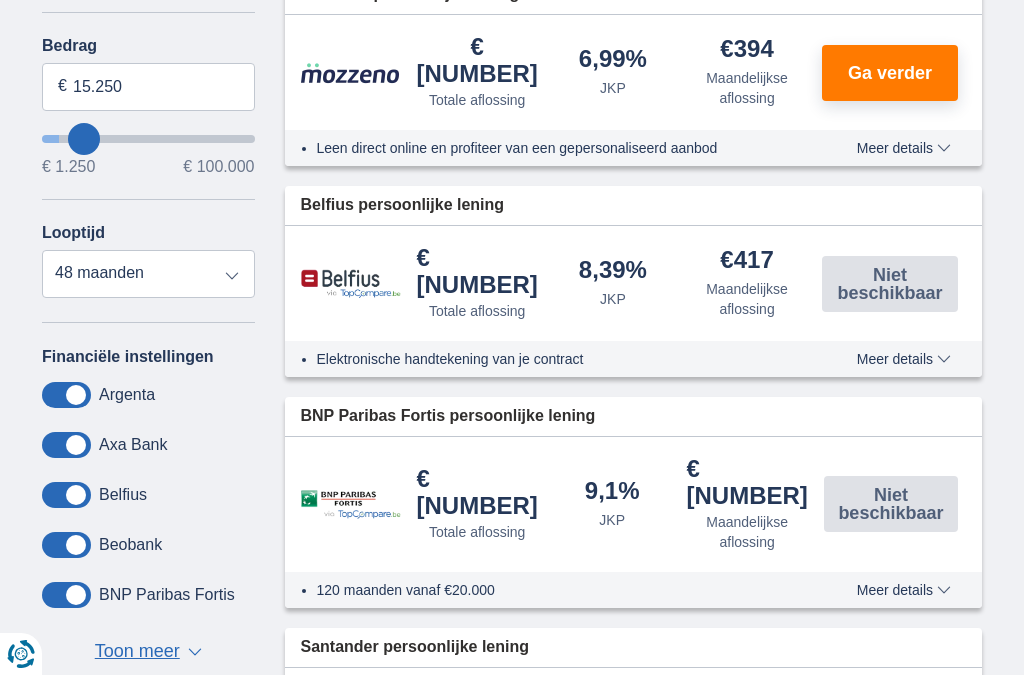 type on "9.250" 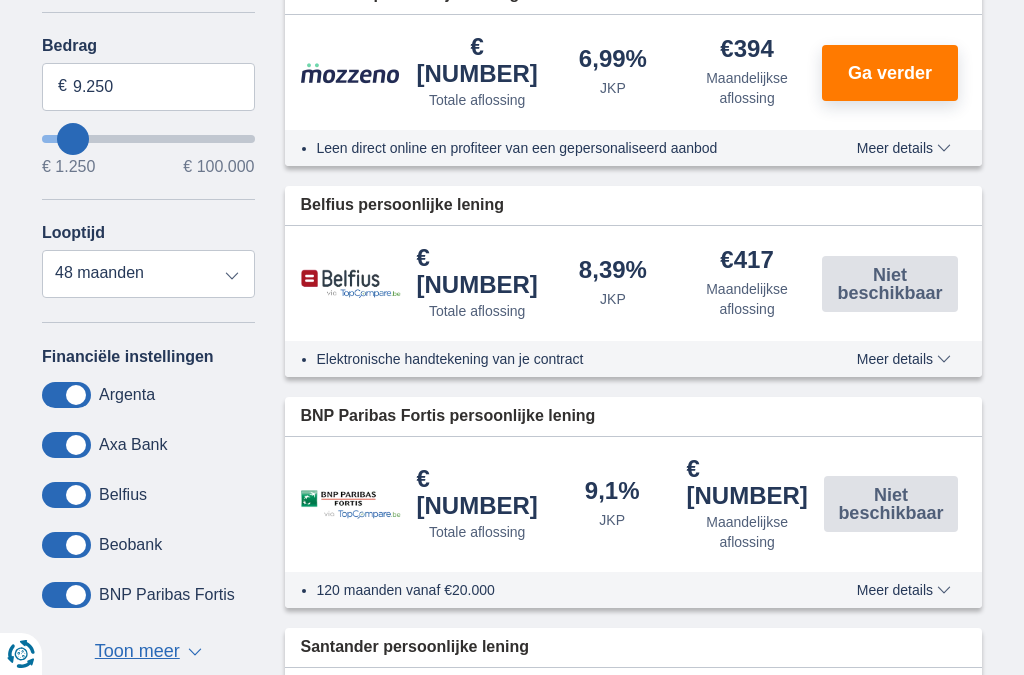 type on "8.250" 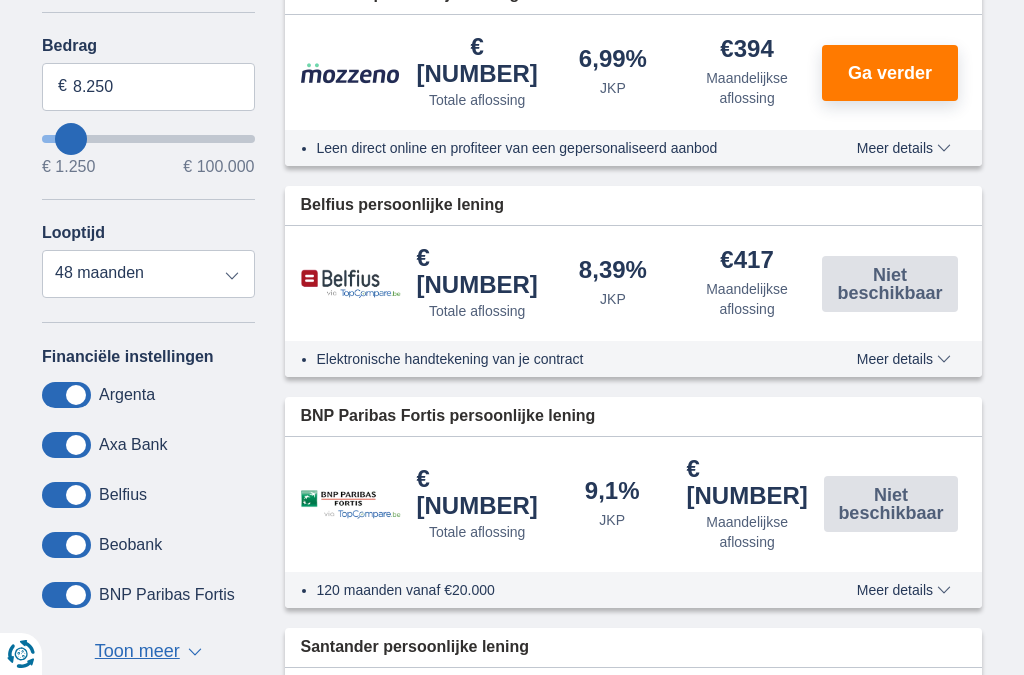 type on "7.250" 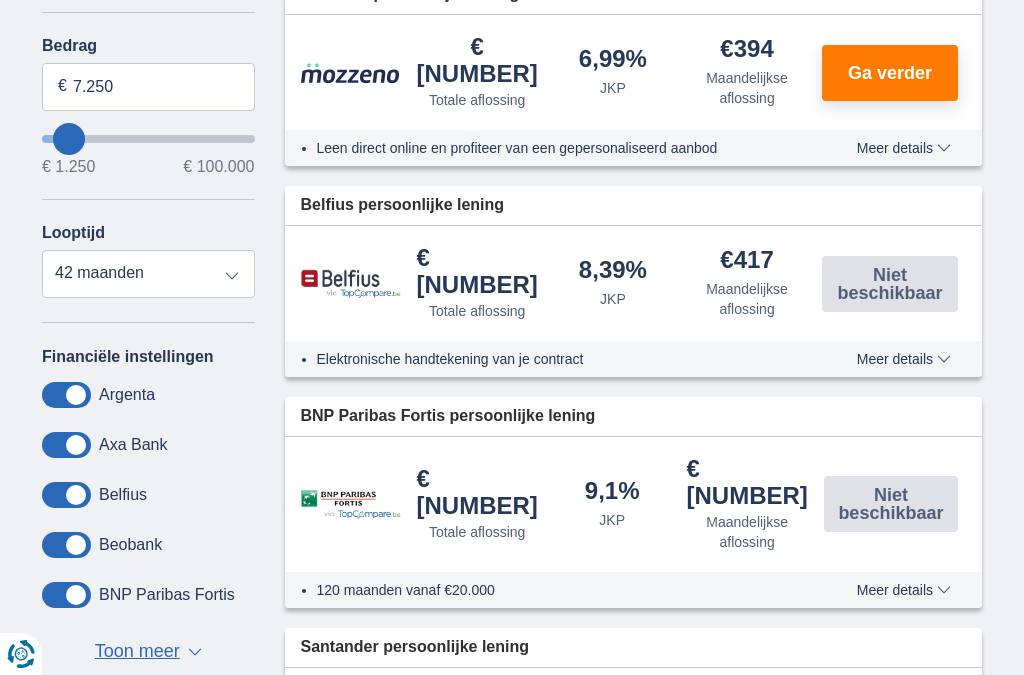 type on "6.250" 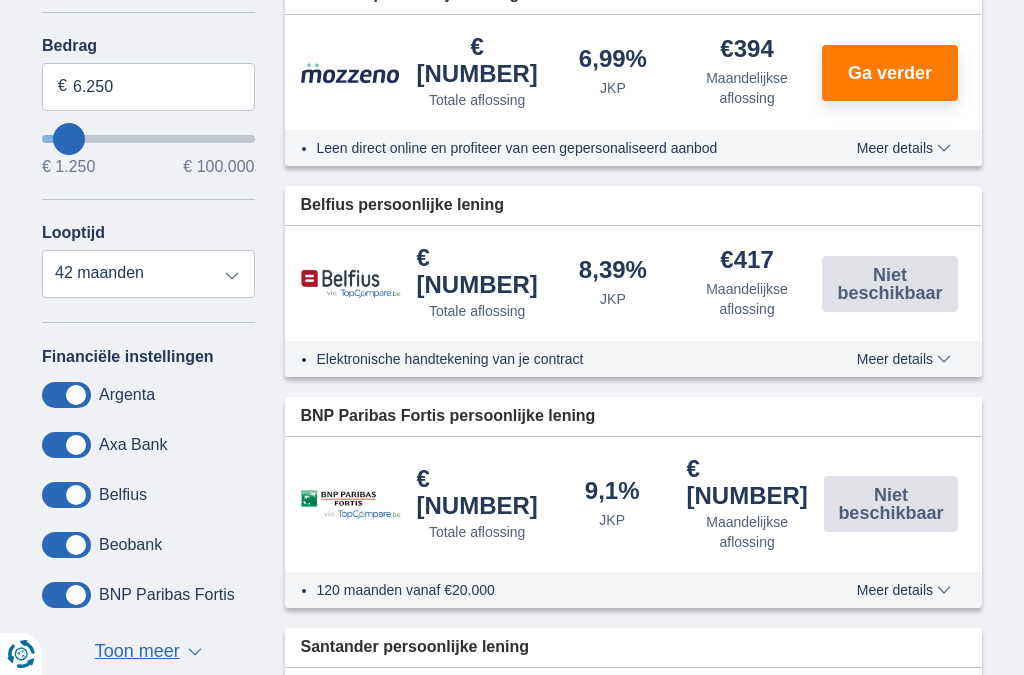 type on "6250" 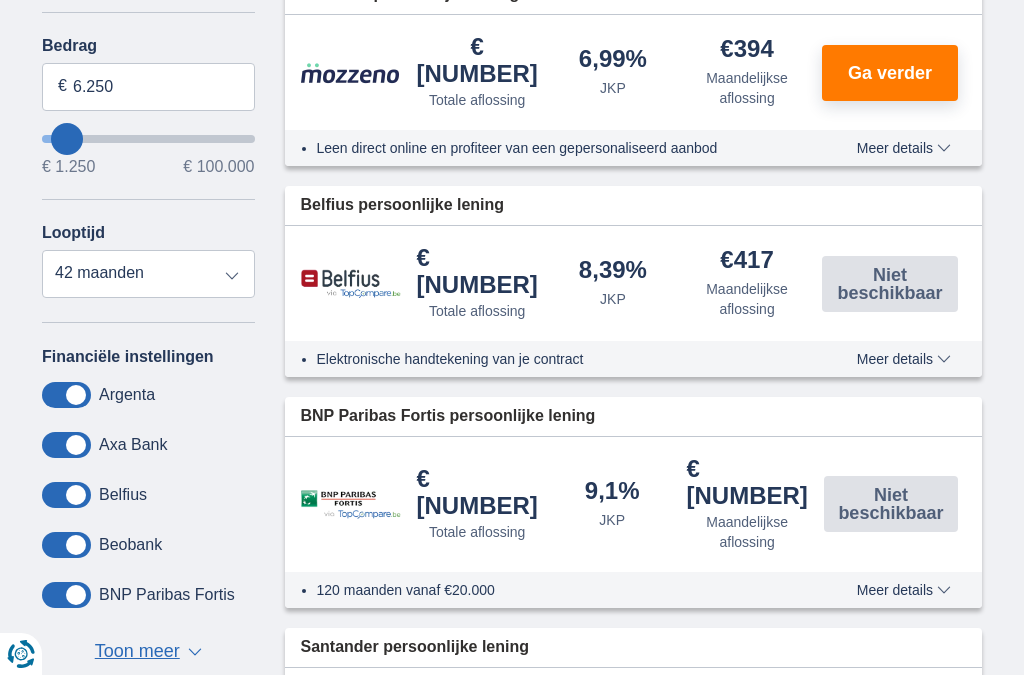 type on "5.250" 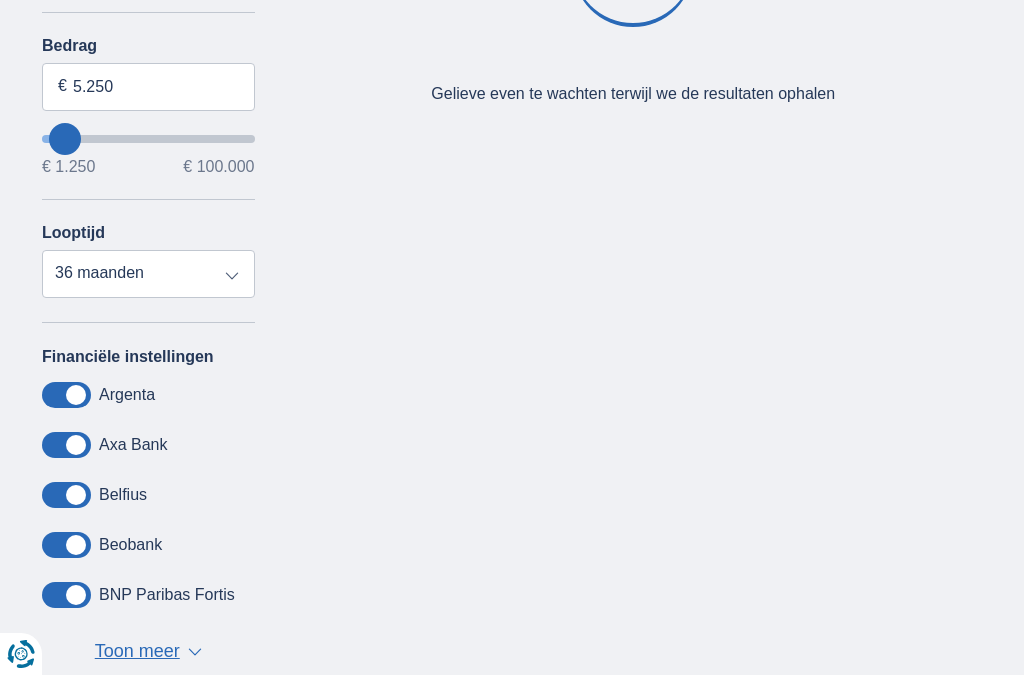 type on "4.250" 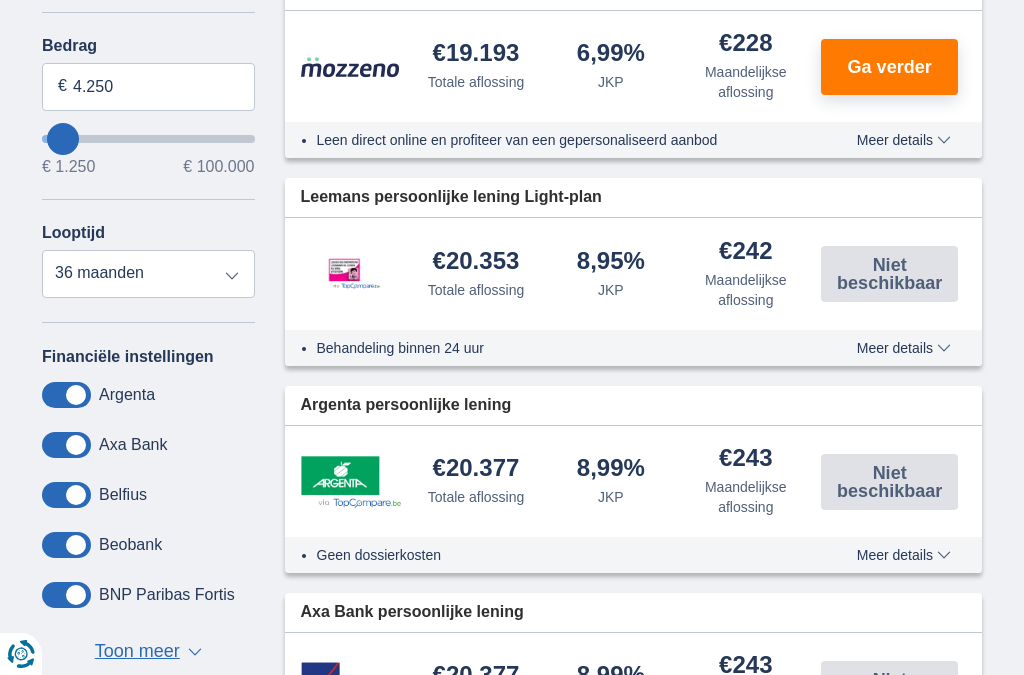 type on "10.250" 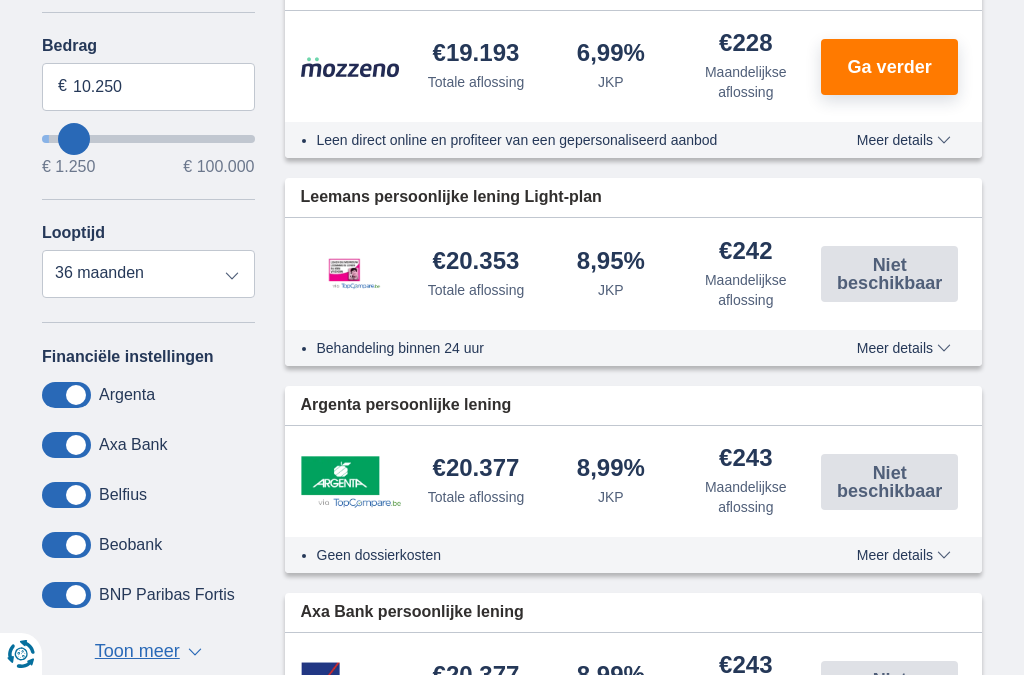 select on "60" 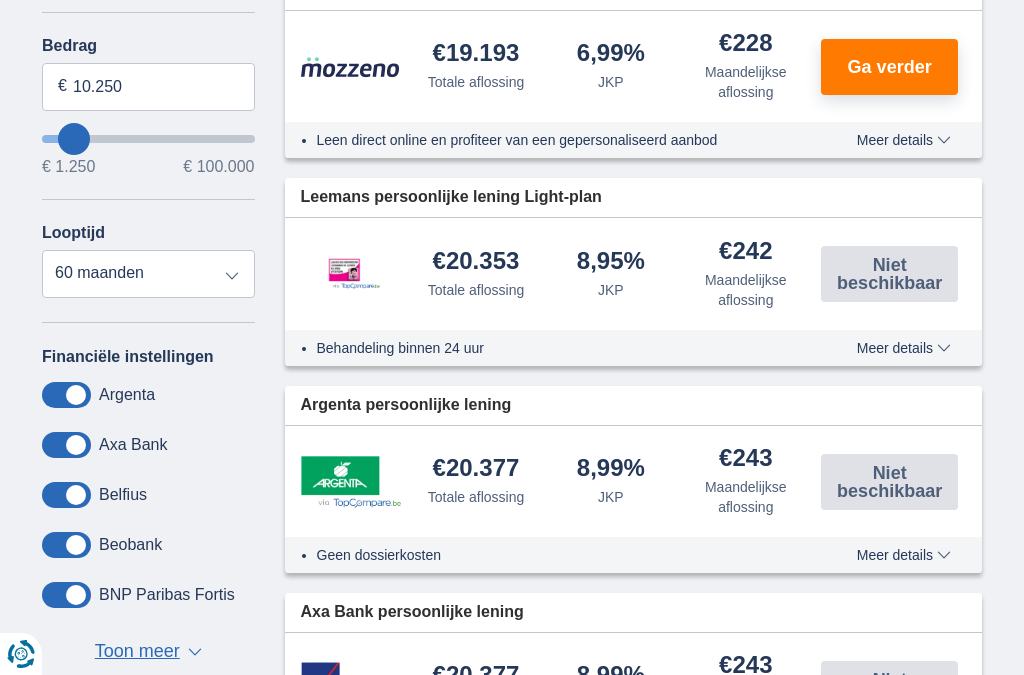 type on "11.250" 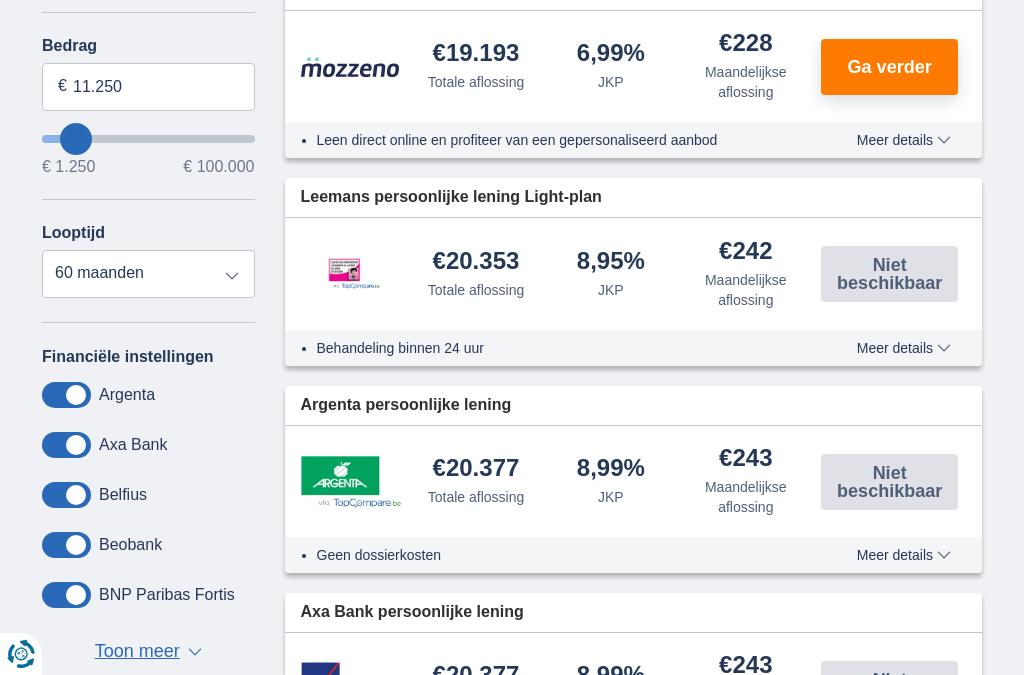 type on "12.250" 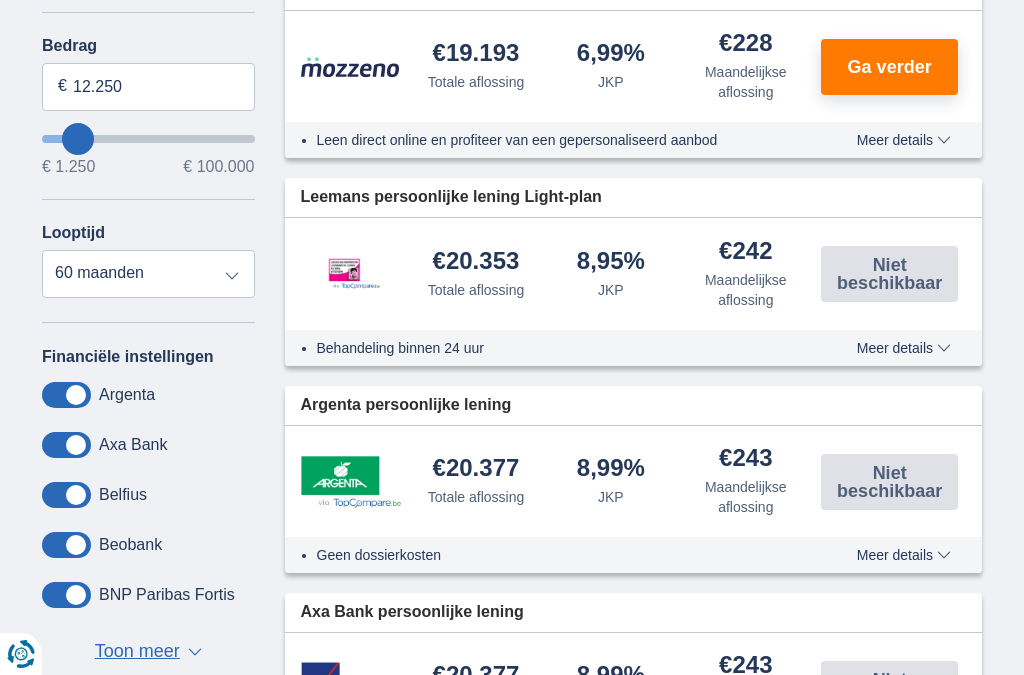 type on "14.250" 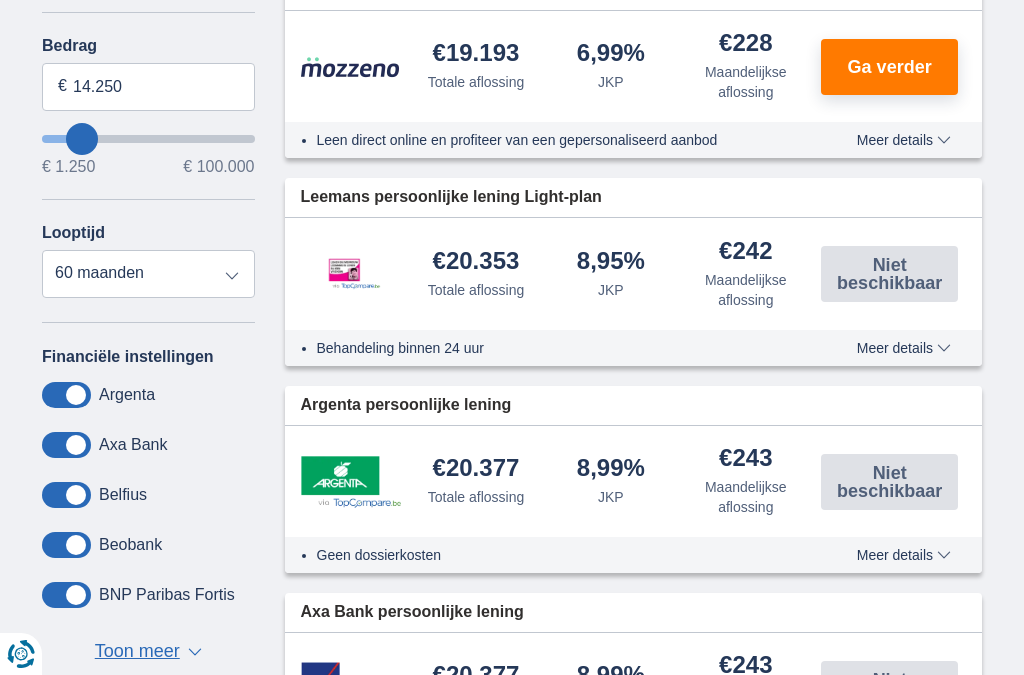 type on "12.250" 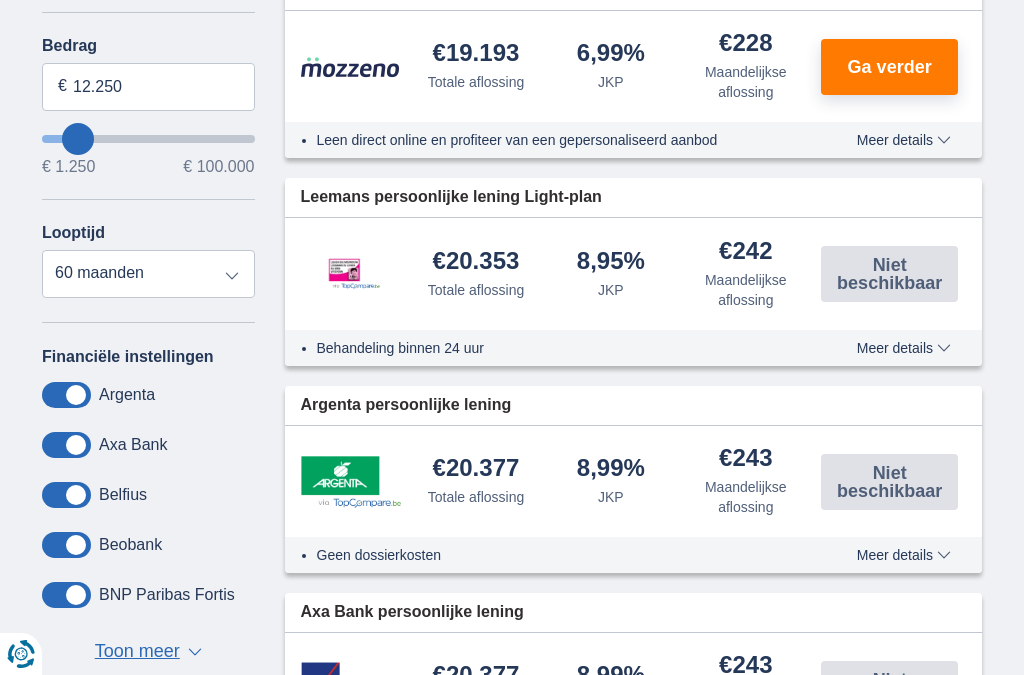 type on "11.250" 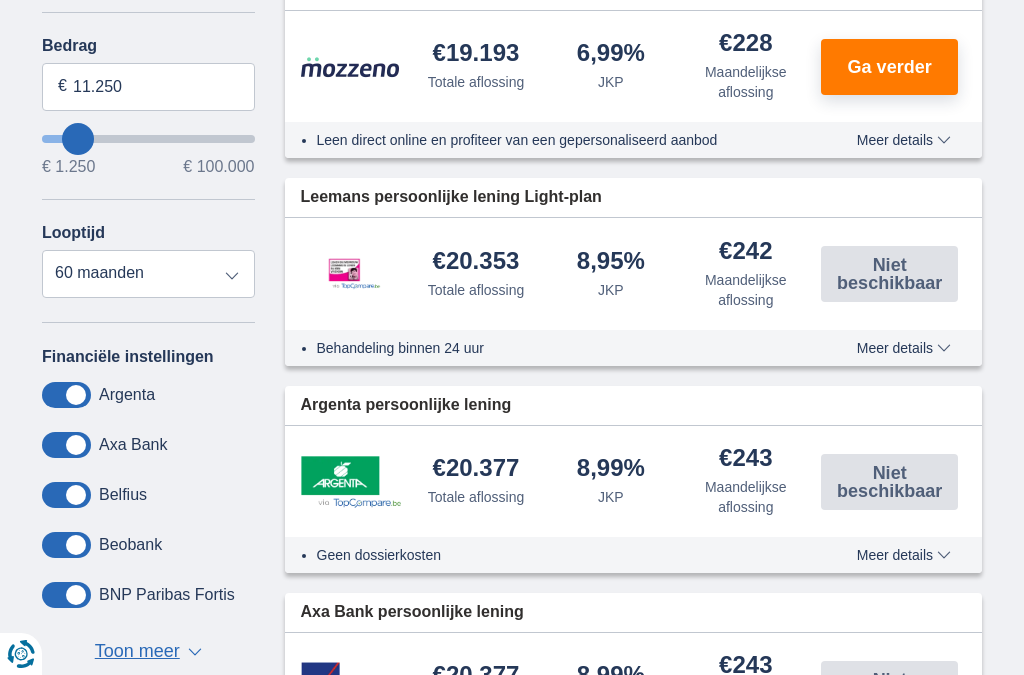 type on "11250" 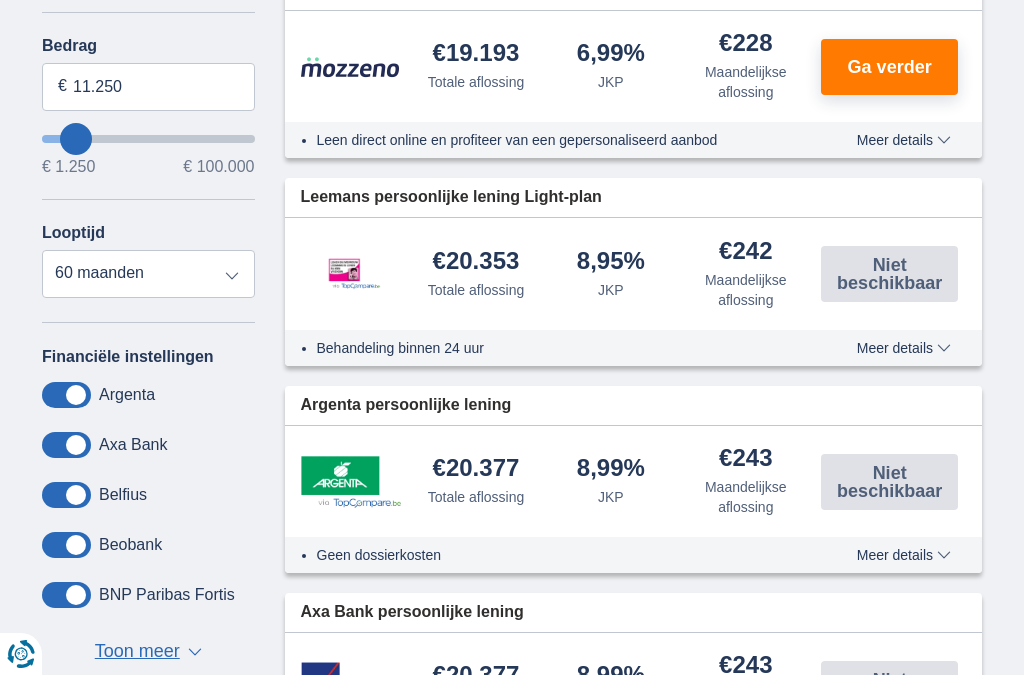 type on "10.250" 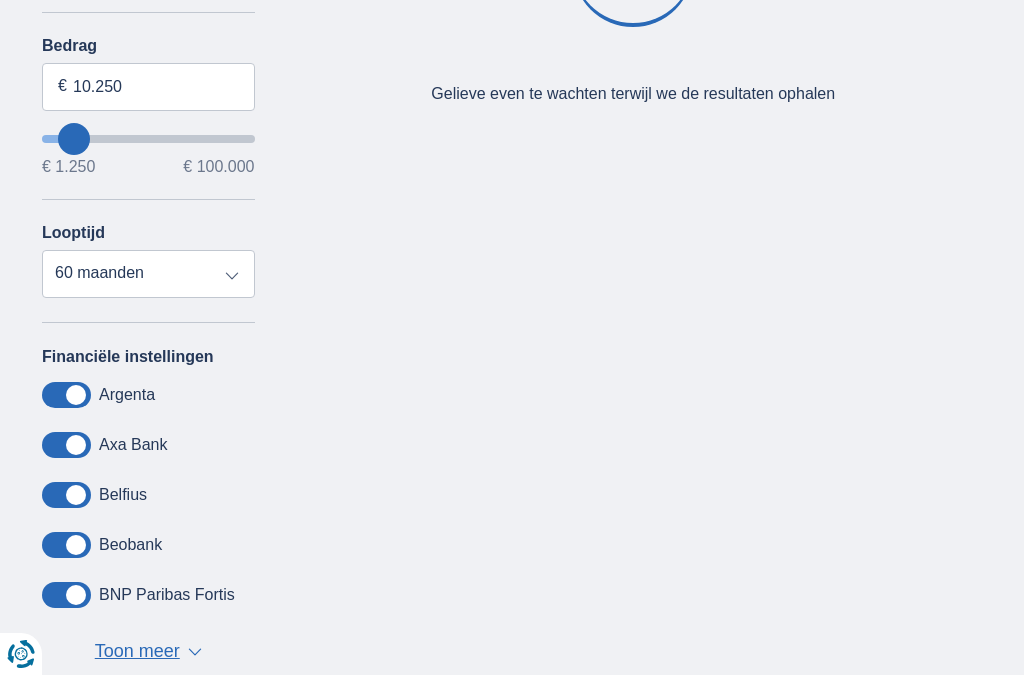 type on "9.250" 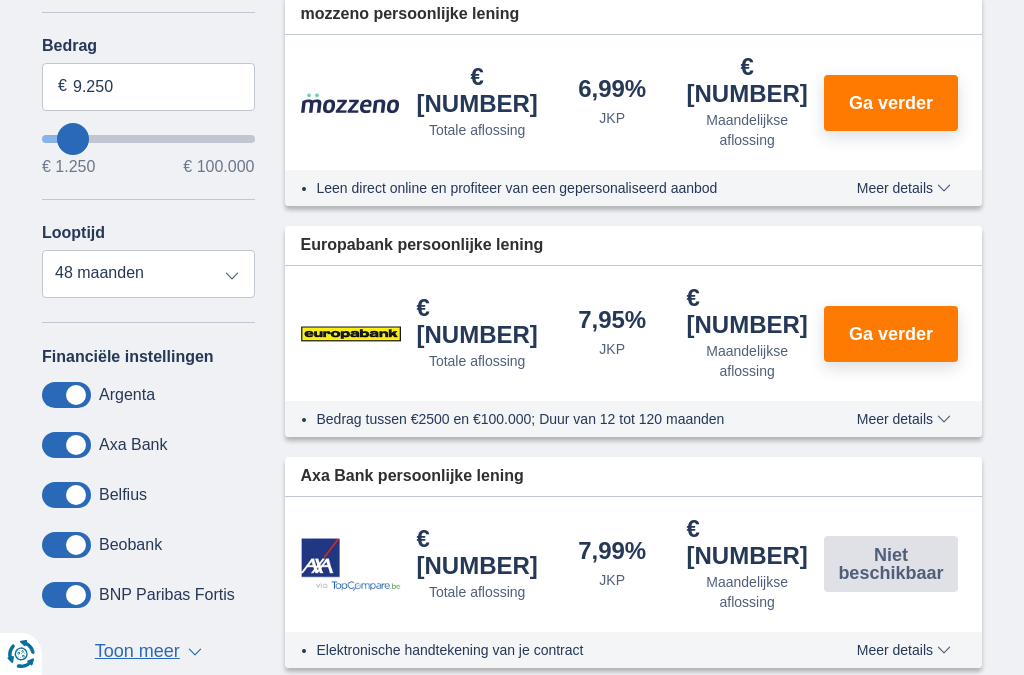 type on "11.250" 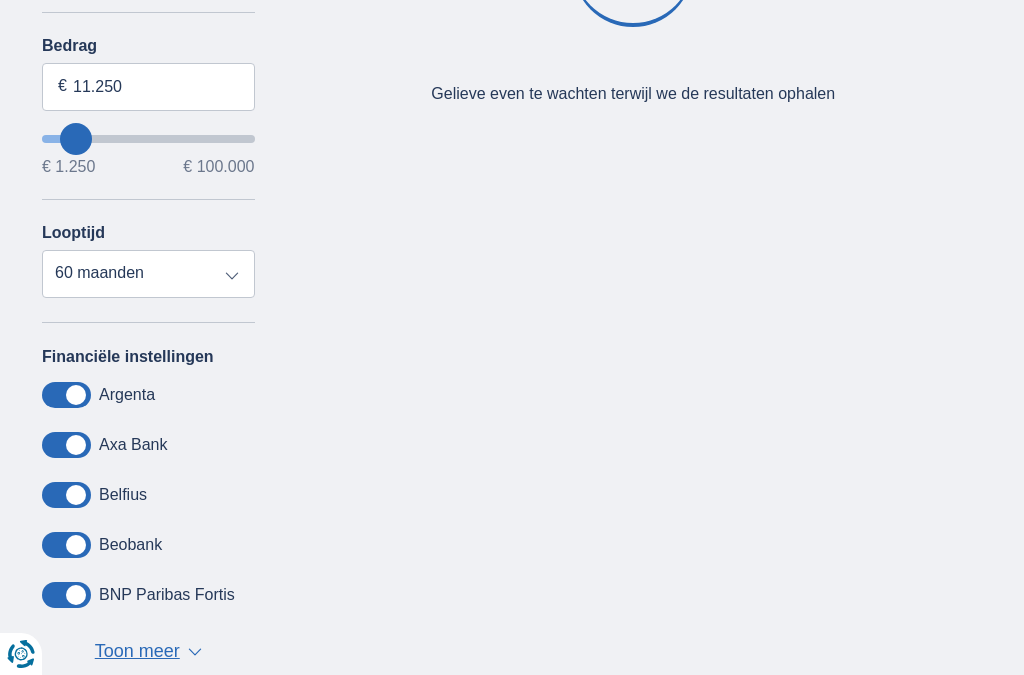 type on "12.250" 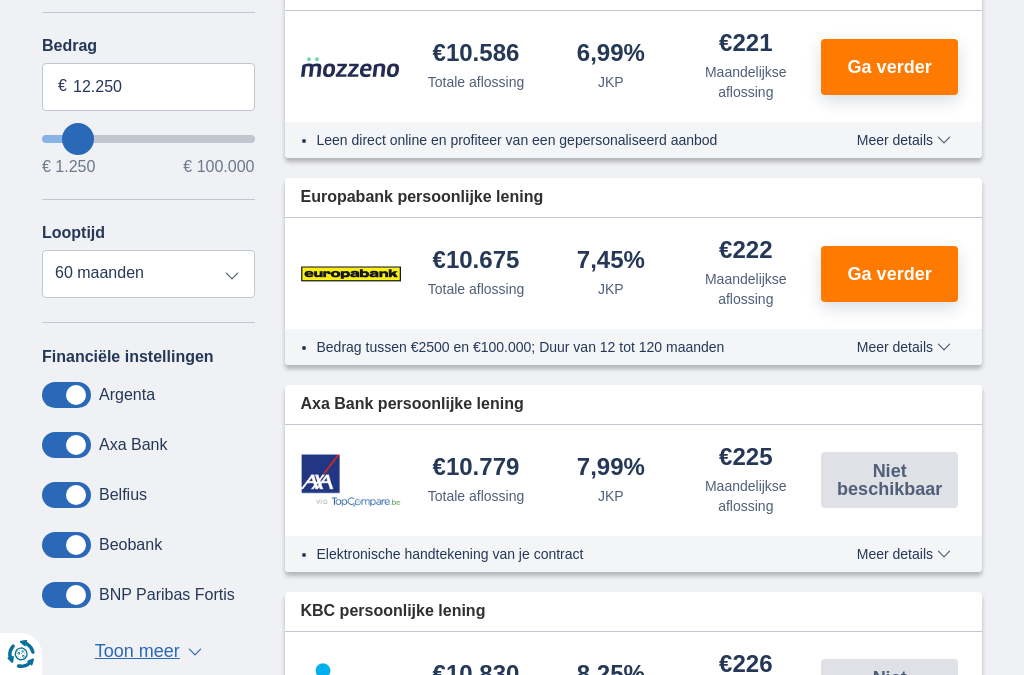 type on "10.250" 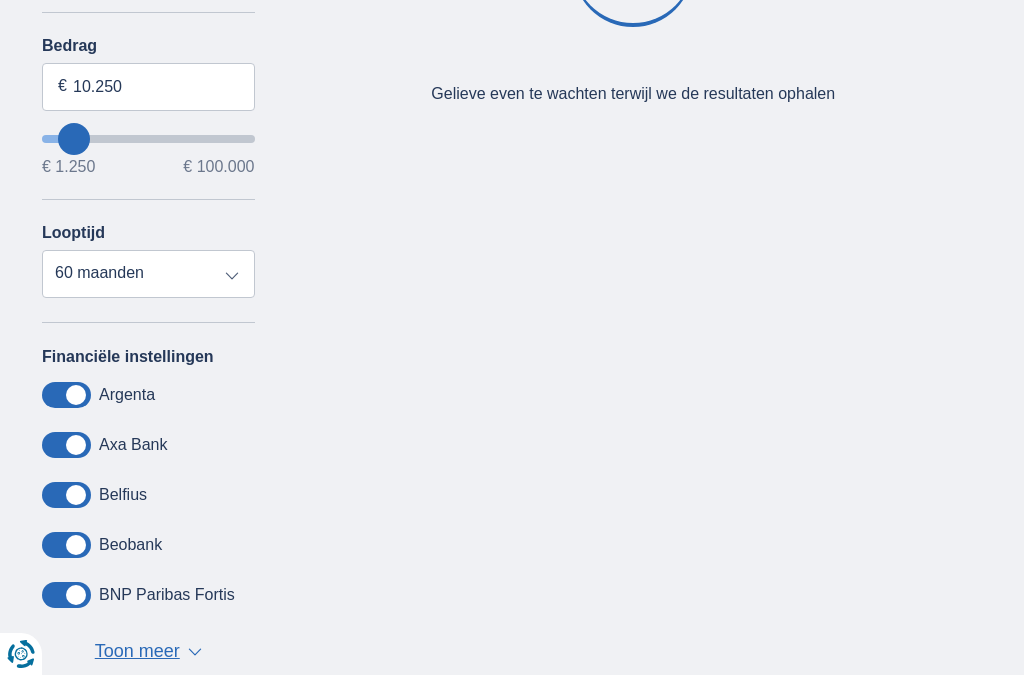 type on "10250" 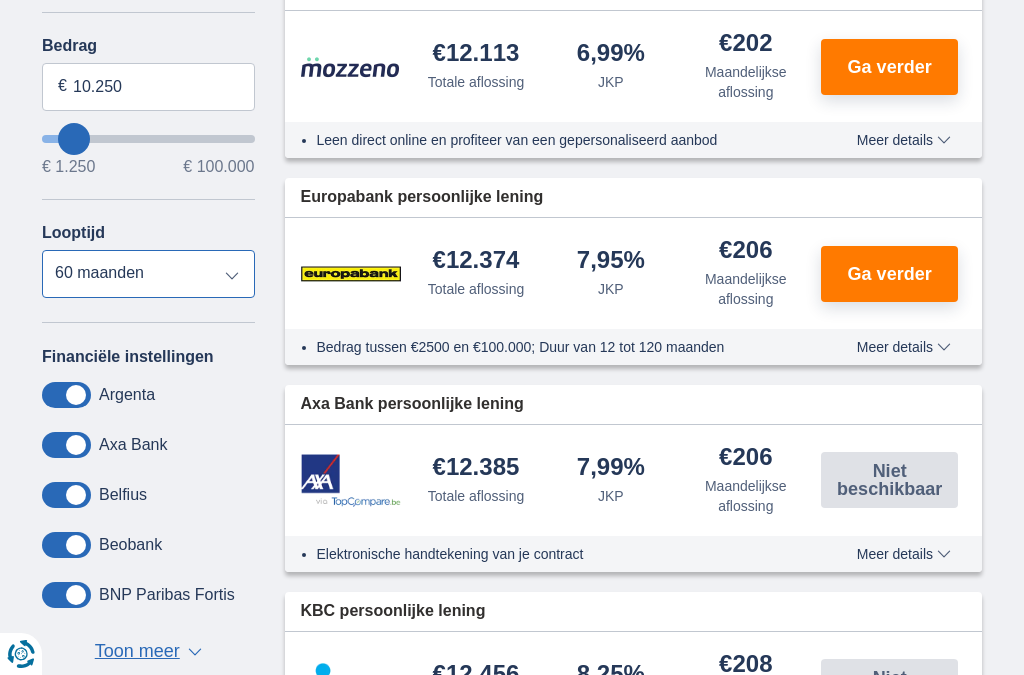 click on "12 maanden
18 maanden
24 maanden
30 maanden
36 maanden
42 maanden
48 maanden
60 maanden" at bounding box center [148, 274] 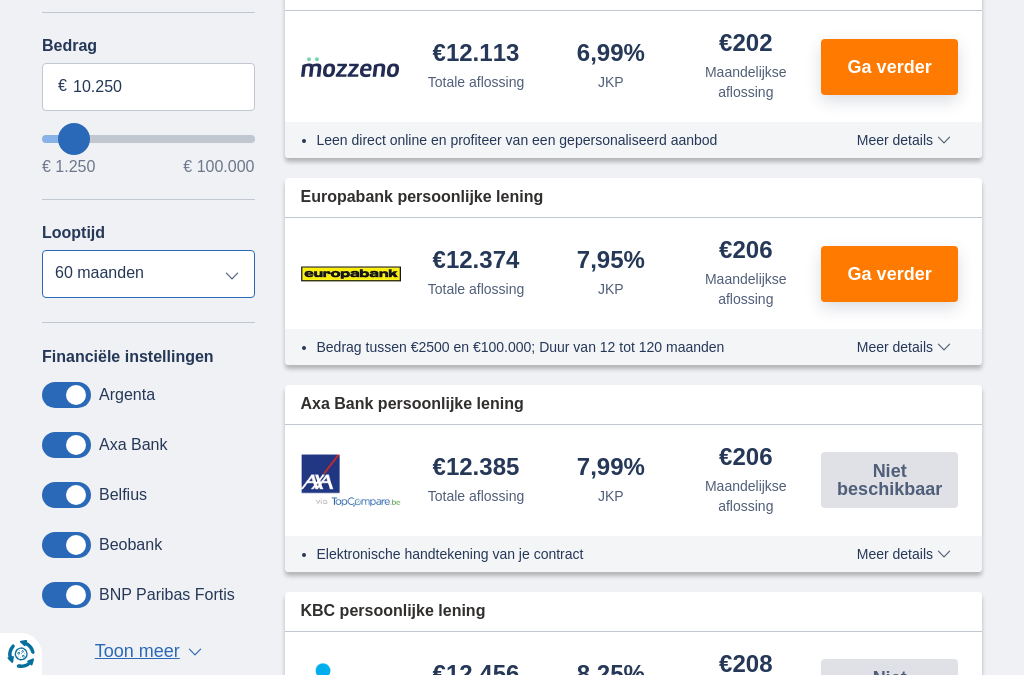 select on "24" 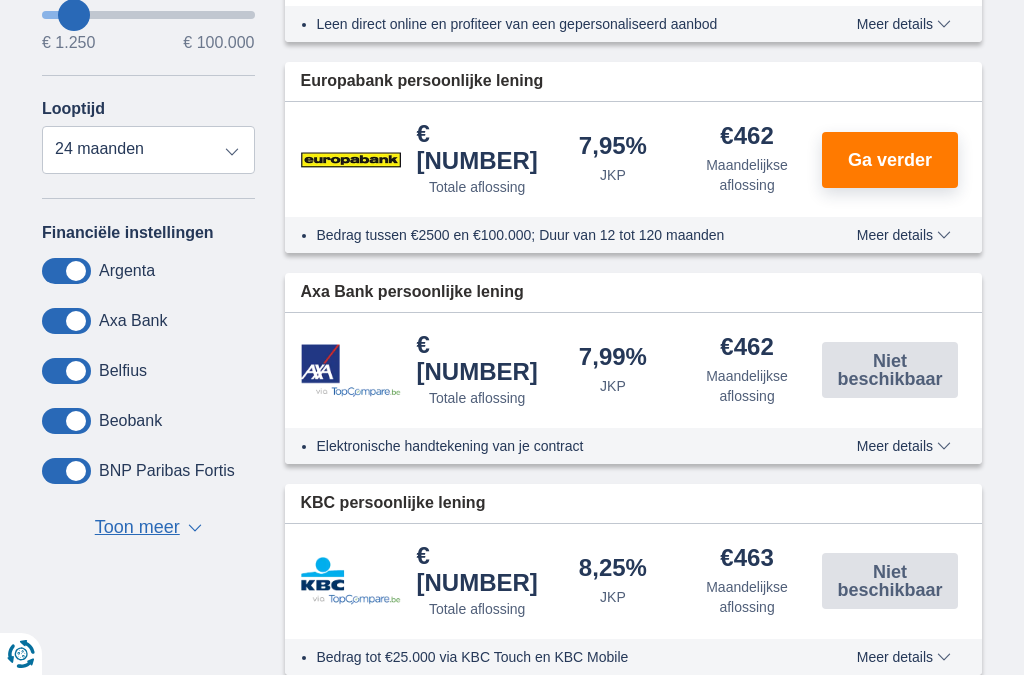 scroll, scrollTop: 734, scrollLeft: 0, axis: vertical 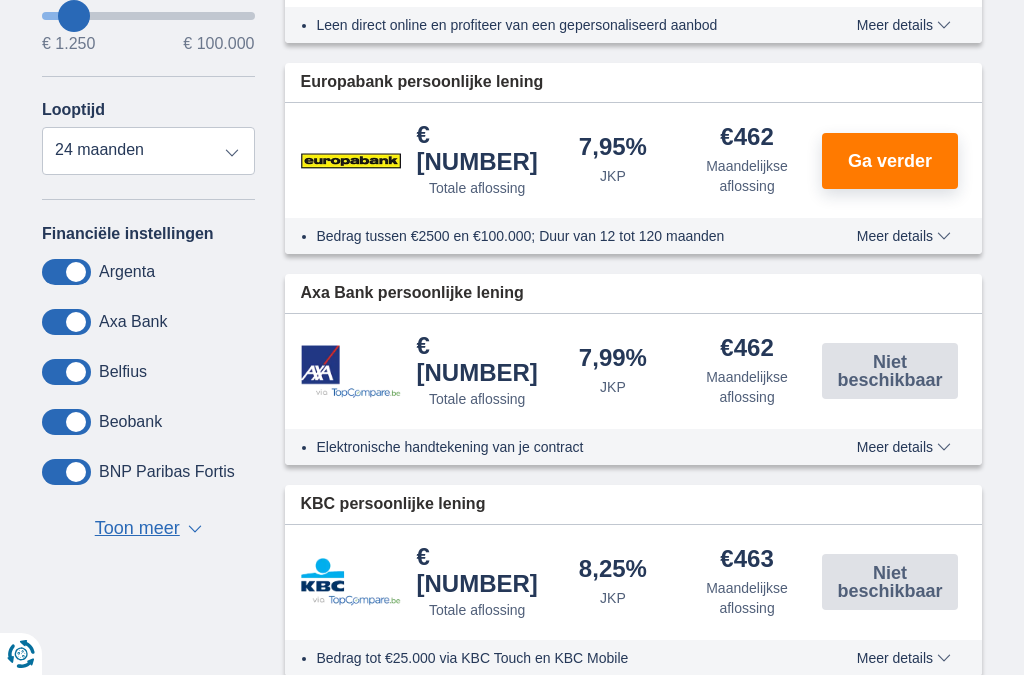 click at bounding box center (148, 16) 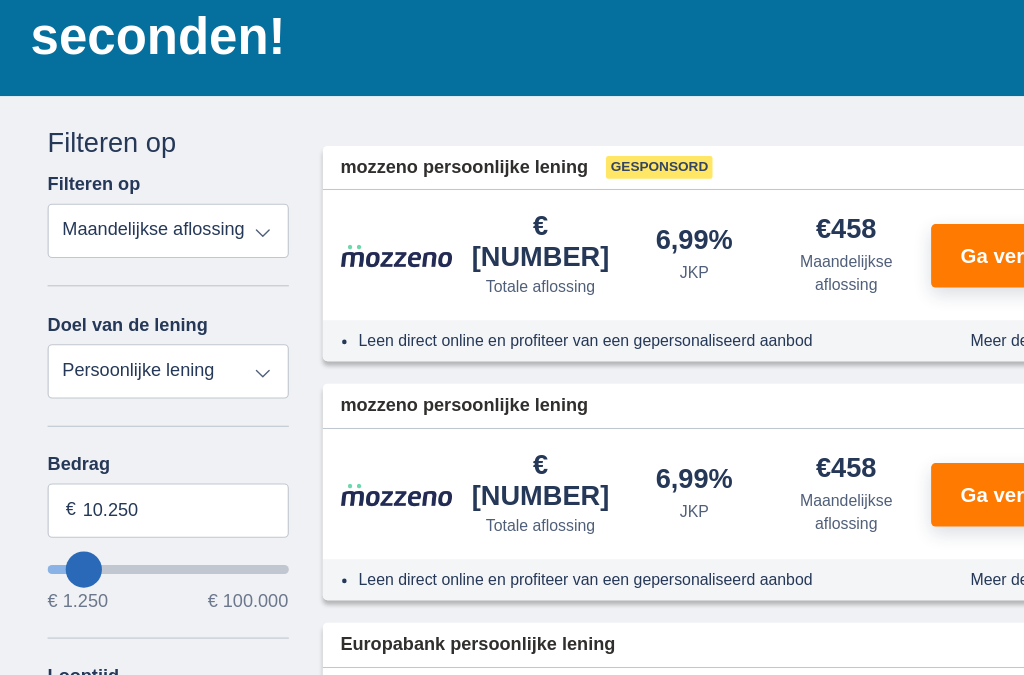scroll, scrollTop: 256, scrollLeft: 35, axis: both 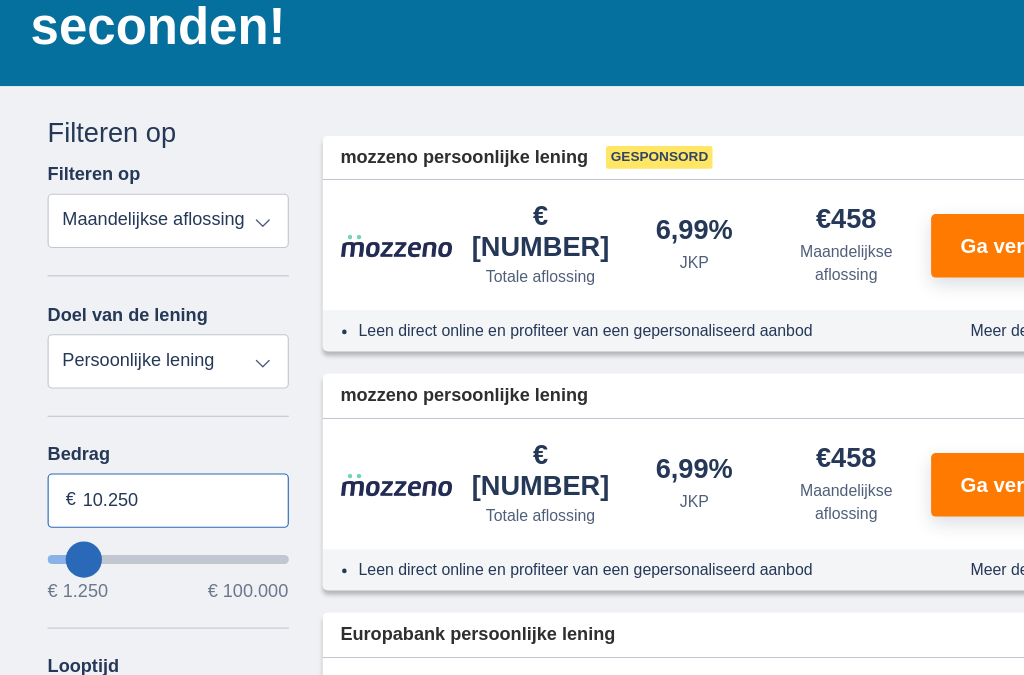 click on "10.250" at bounding box center [148, 442] 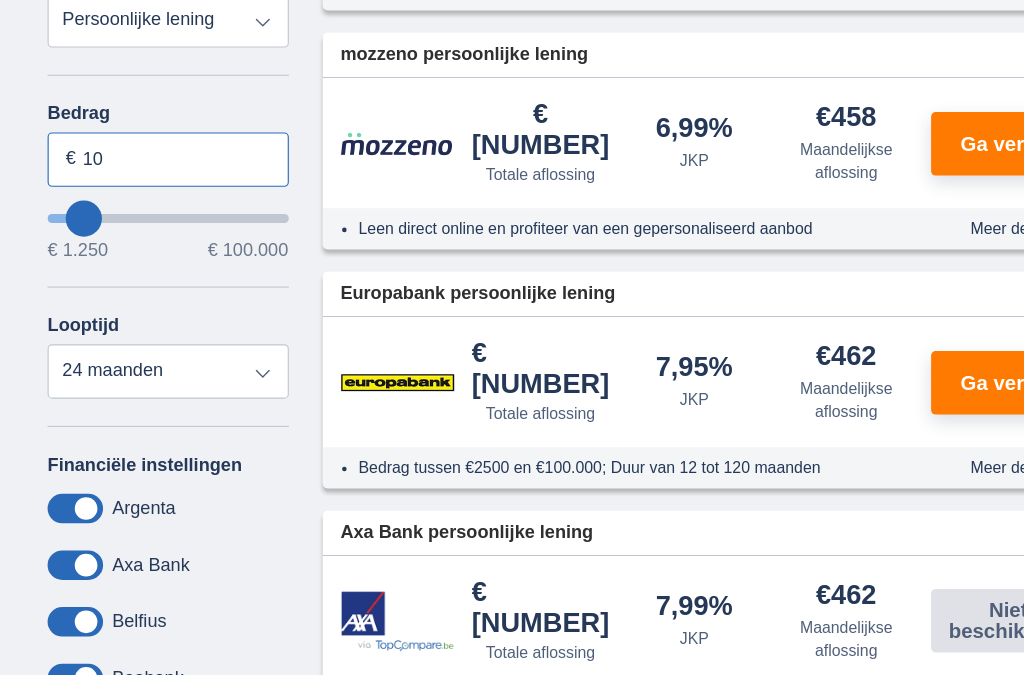 type on "1" 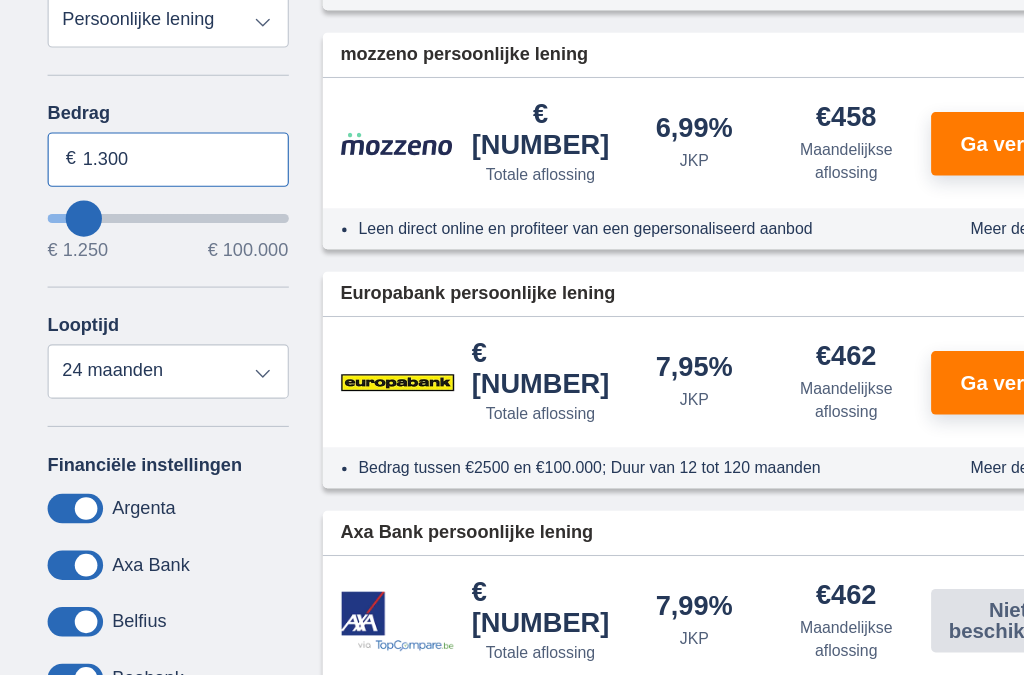 type on "13.000" 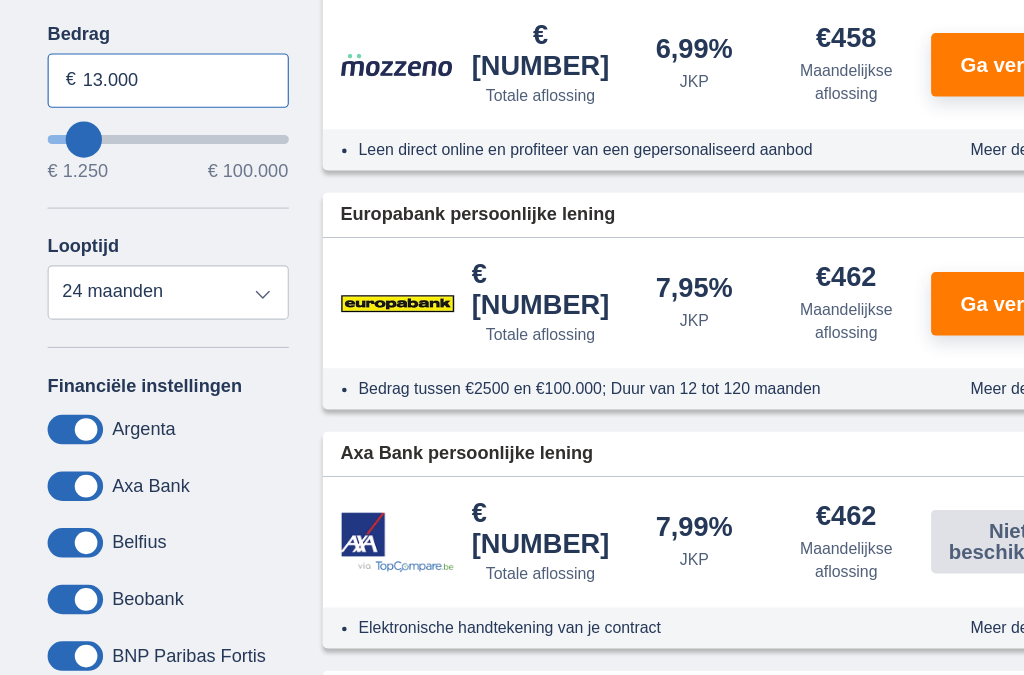 scroll, scrollTop: 627, scrollLeft: 31, axis: both 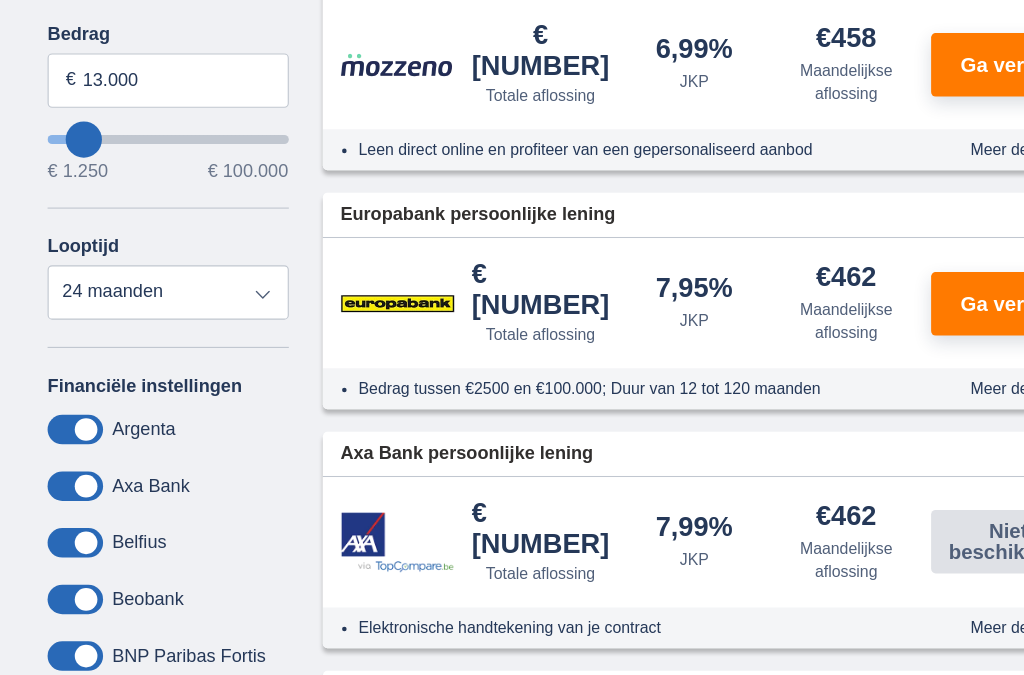 click on "Ga verder" at bounding box center (890, 57) 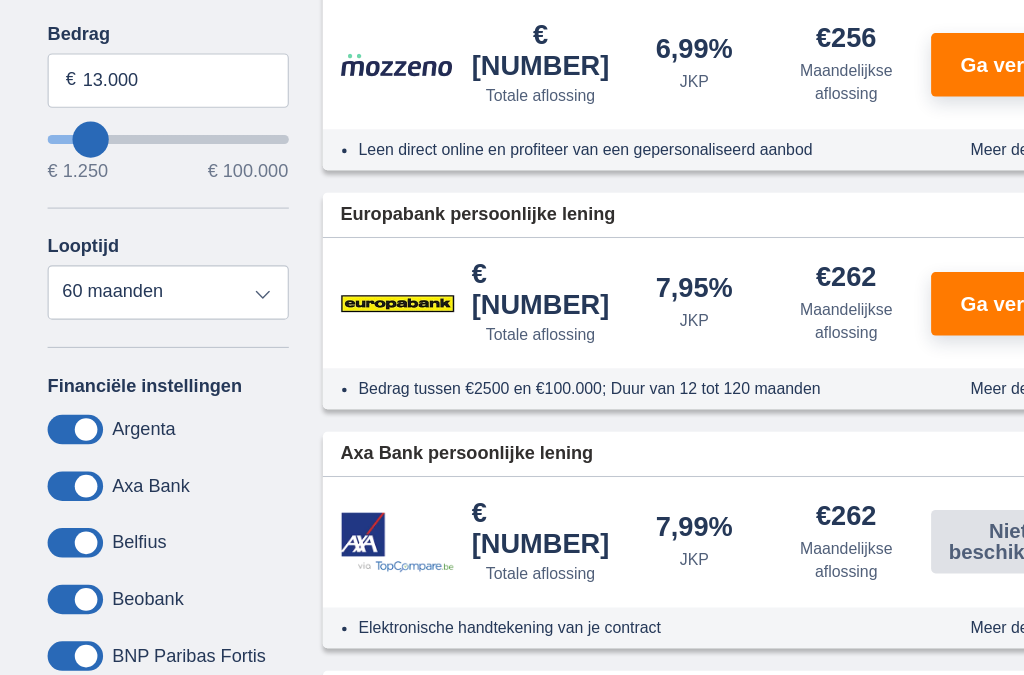 scroll, scrollTop: 665, scrollLeft: 31, axis: both 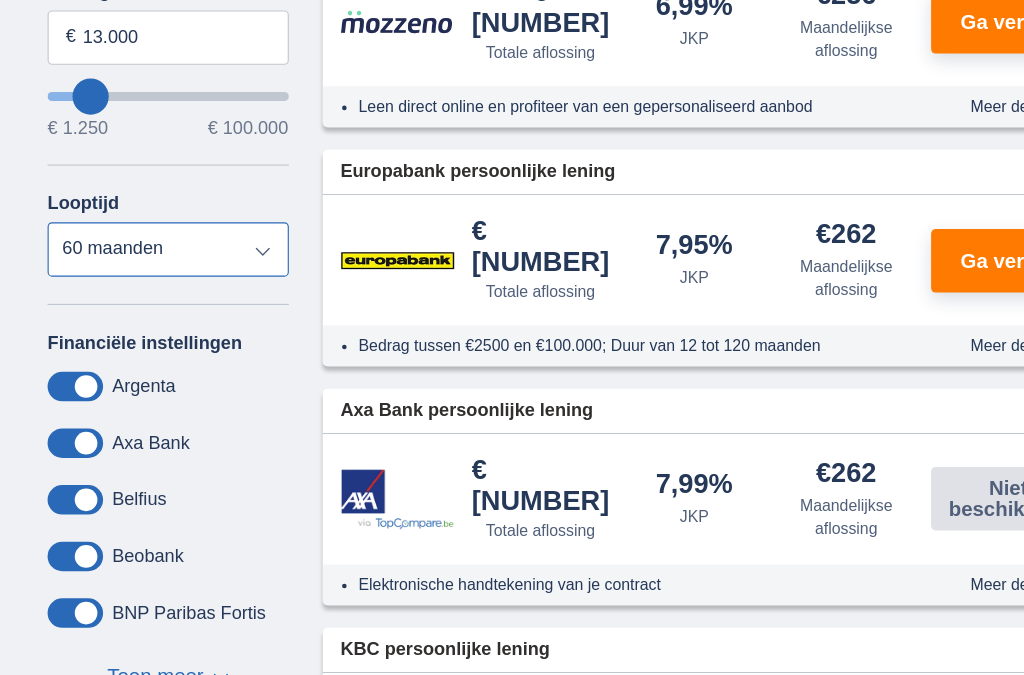 click on "12 maanden
18 maanden
24 maanden
30 maanden
36 maanden
42 maanden
48 maanden
60 maanden" at bounding box center (148, 220) 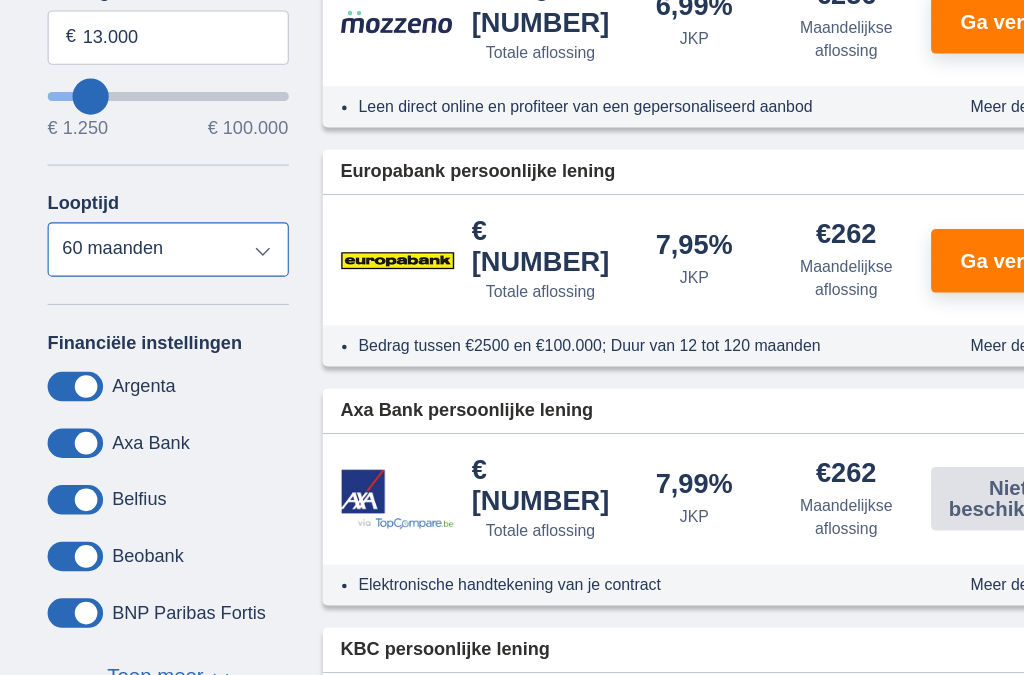 select on "24" 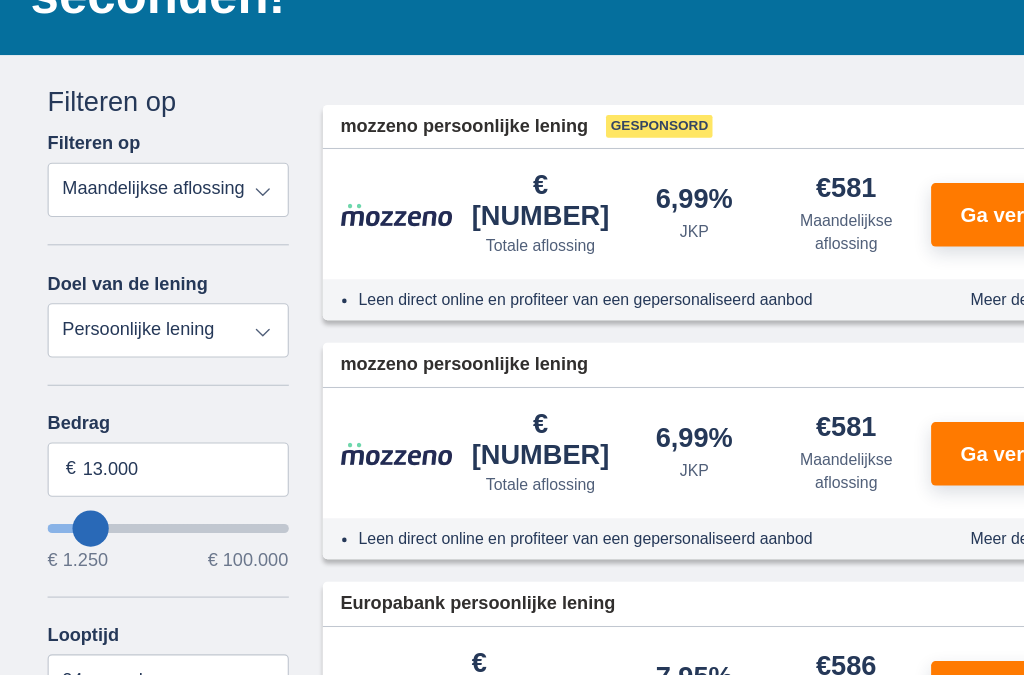 scroll, scrollTop: 288, scrollLeft: 27, axis: both 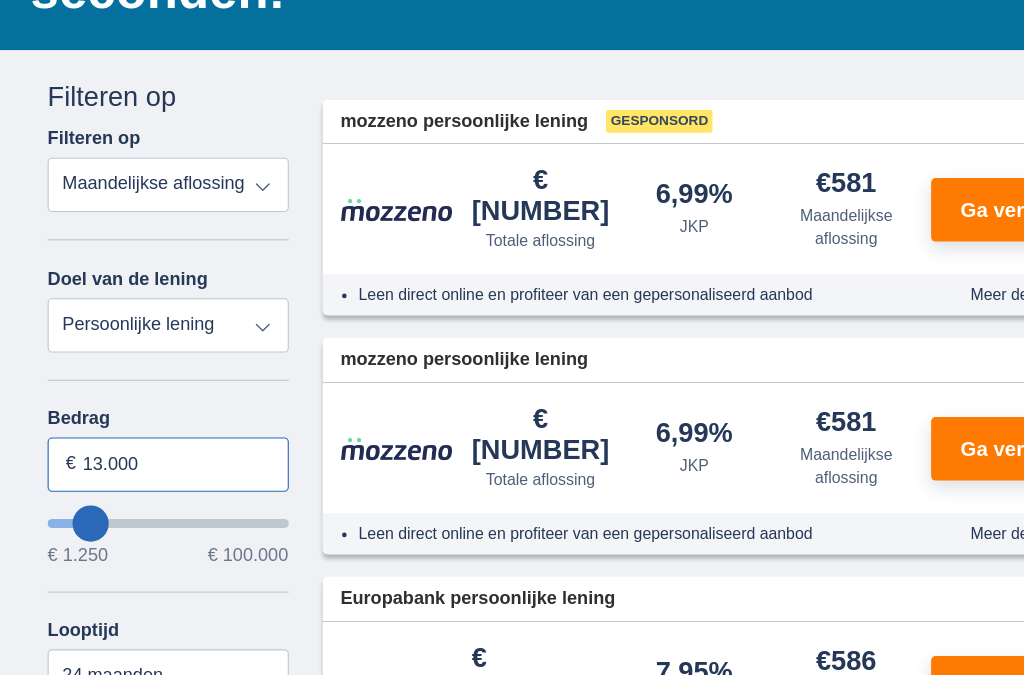 click on "13.000" at bounding box center (148, 410) 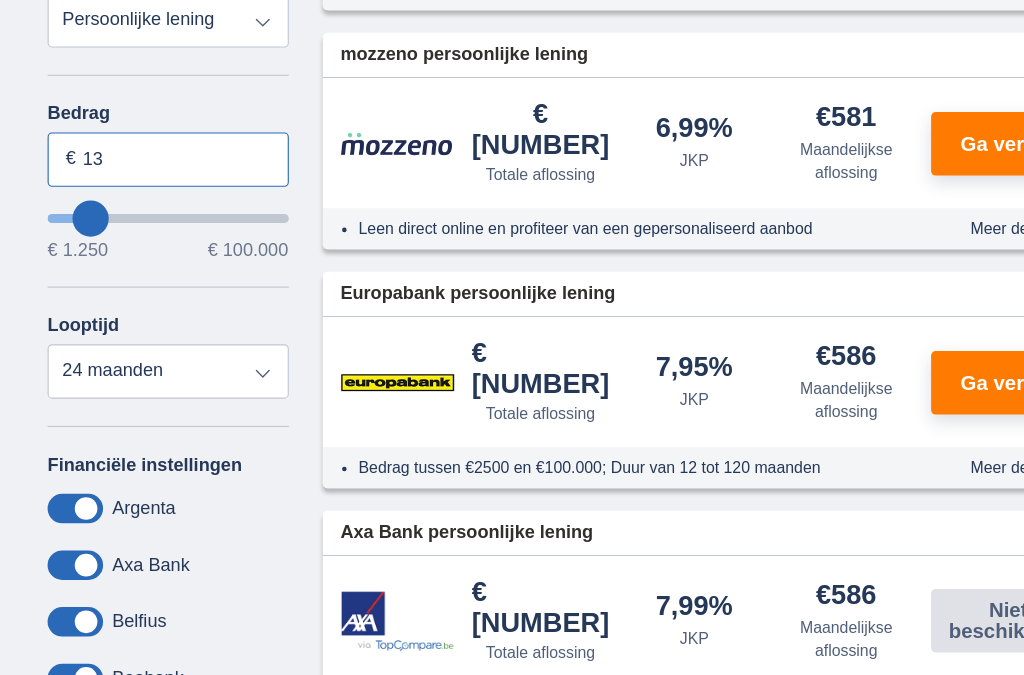type on "1" 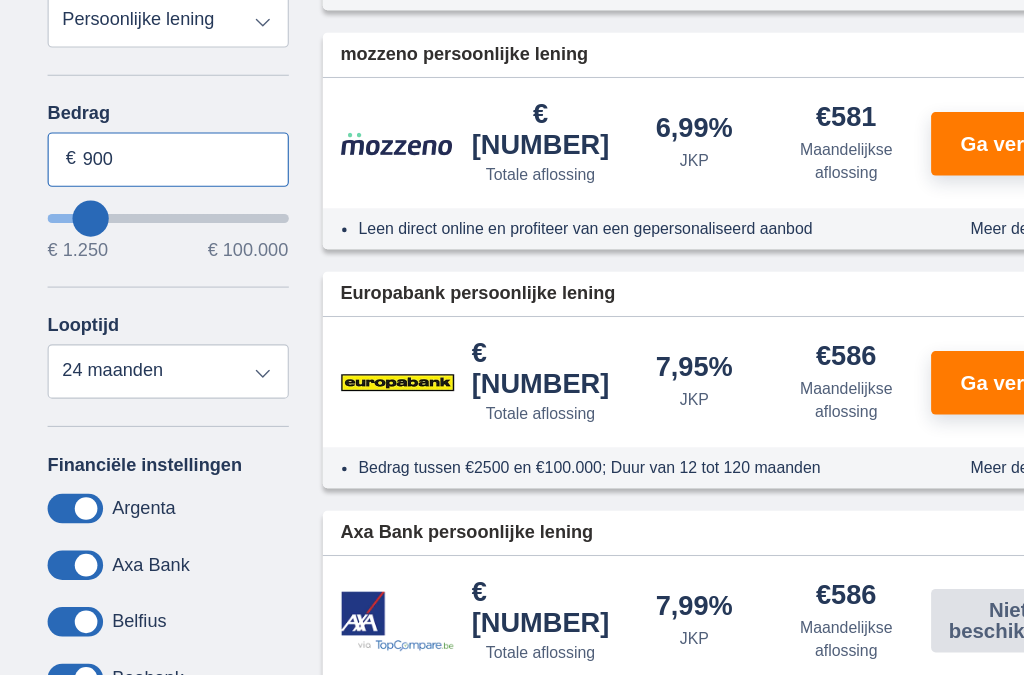 type on "9.000" 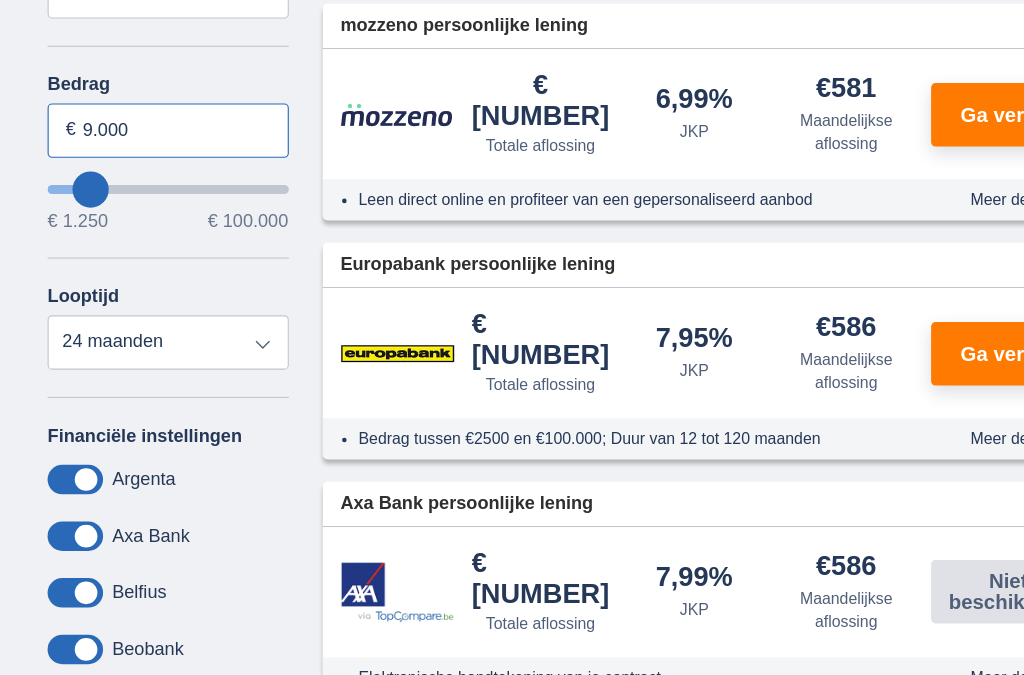 scroll, scrollTop: 581, scrollLeft: 0, axis: vertical 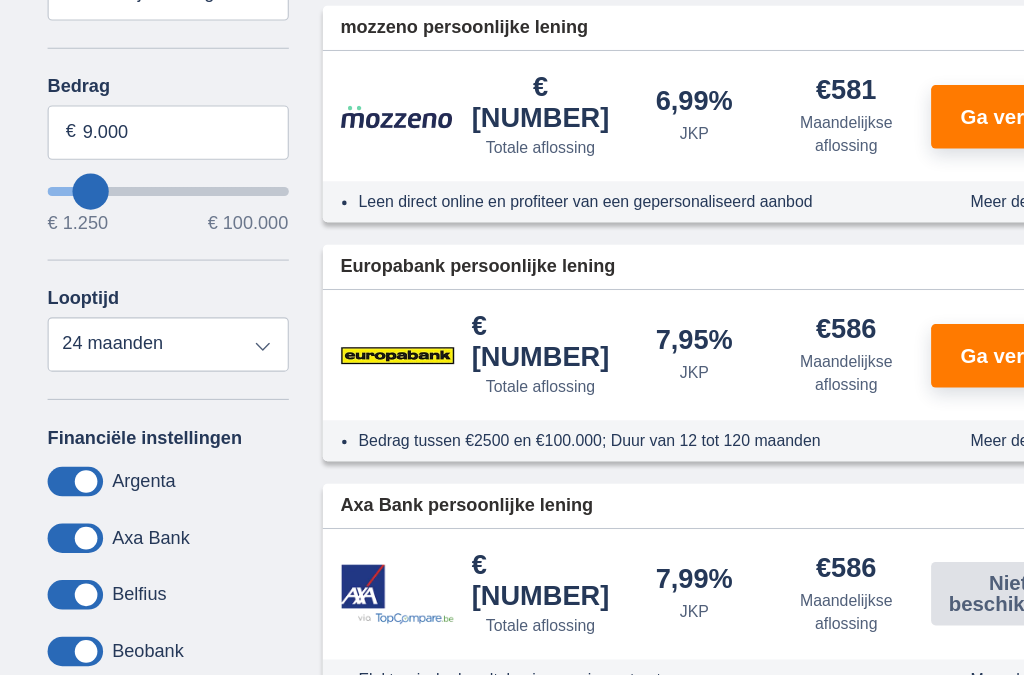 click on "Ga verder" at bounding box center (890, 103) 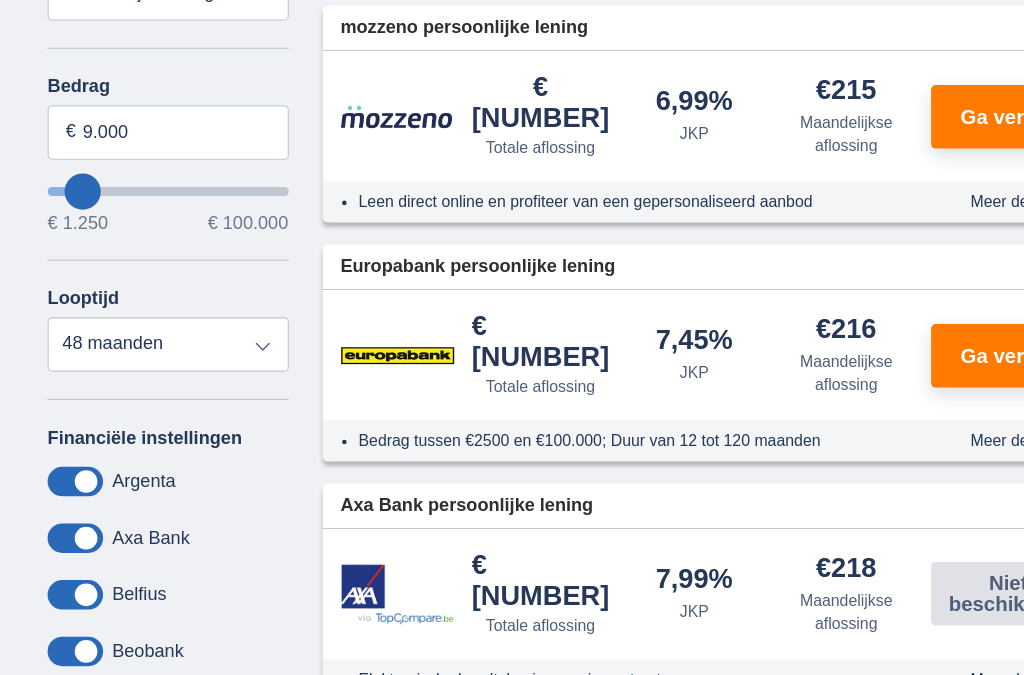 scroll, scrollTop: 670, scrollLeft: 10, axis: both 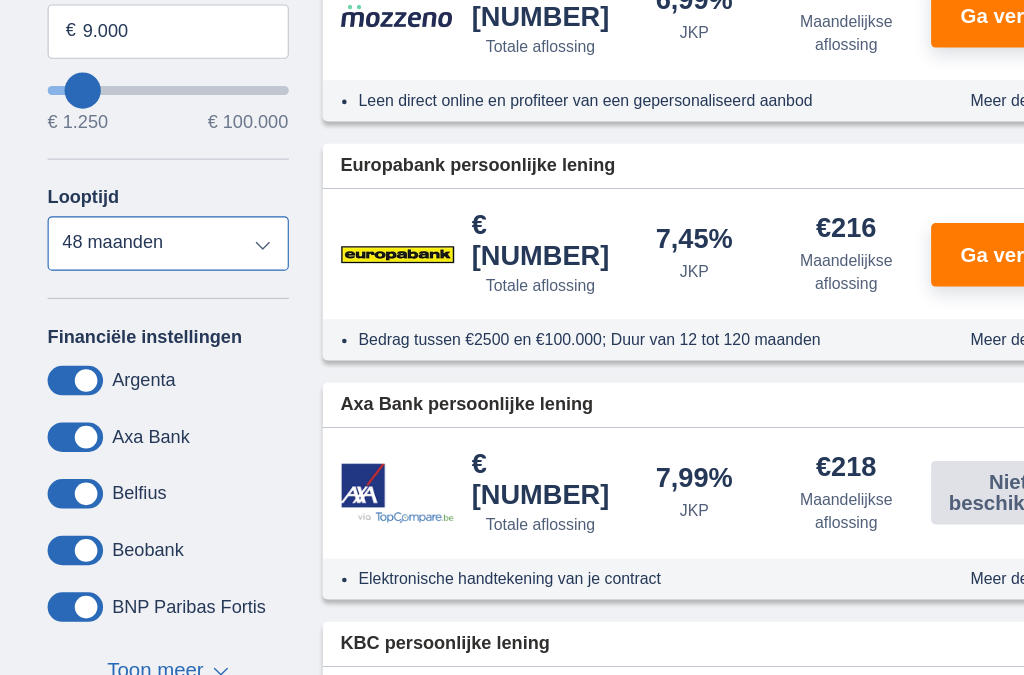 click on "12 maanden
18 maanden
24 maanden
30 maanden
36 maanden
42 maanden
48 maanden" at bounding box center [148, 215] 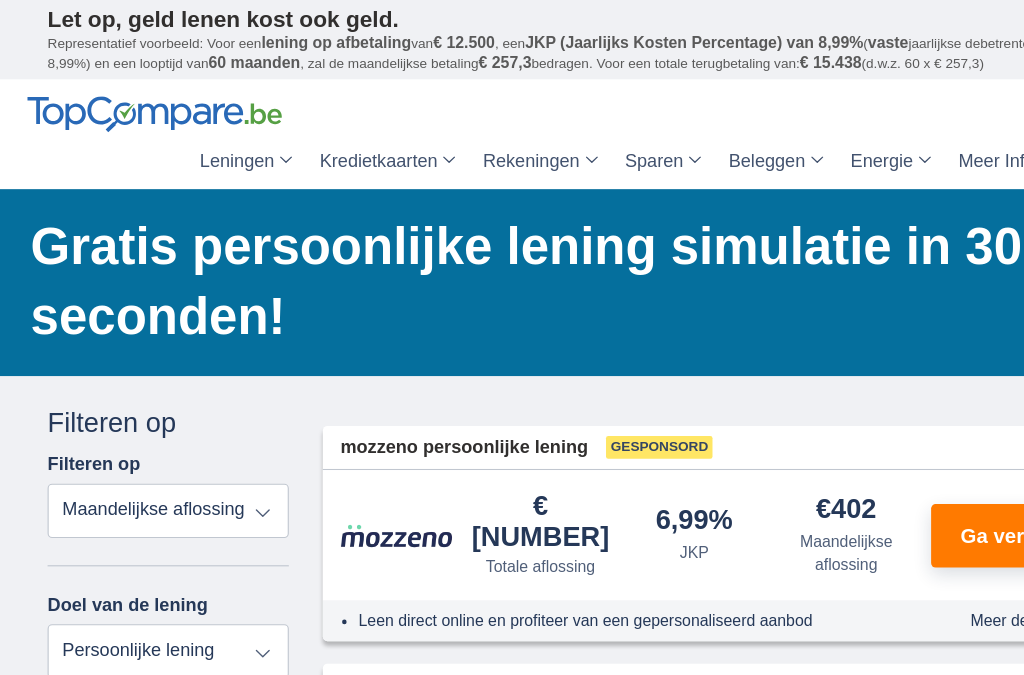 scroll, scrollTop: 0, scrollLeft: 10, axis: horizontal 